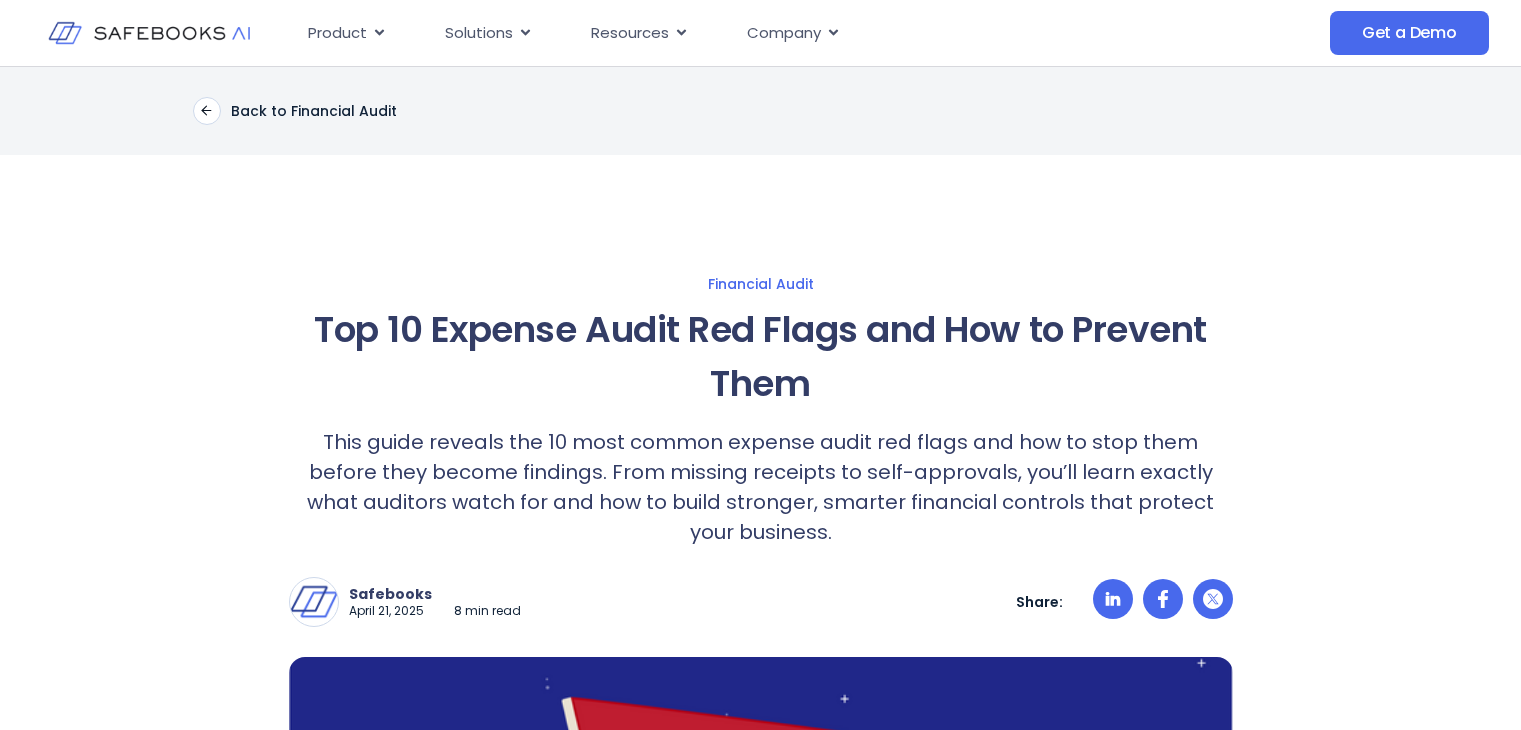 scroll, scrollTop: 0, scrollLeft: 0, axis: both 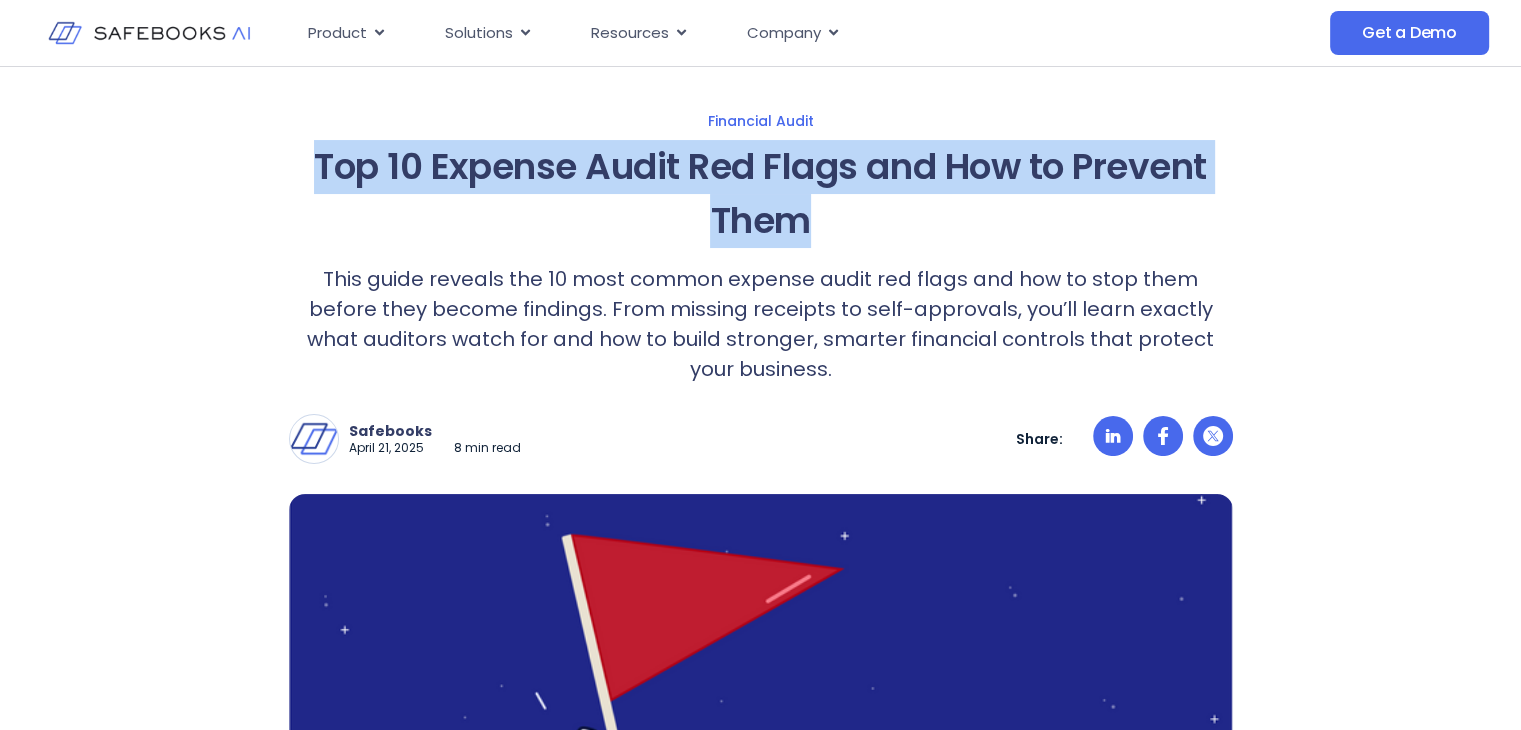 drag, startPoint x: 309, startPoint y: 171, endPoint x: 840, endPoint y: 224, distance: 533.6384 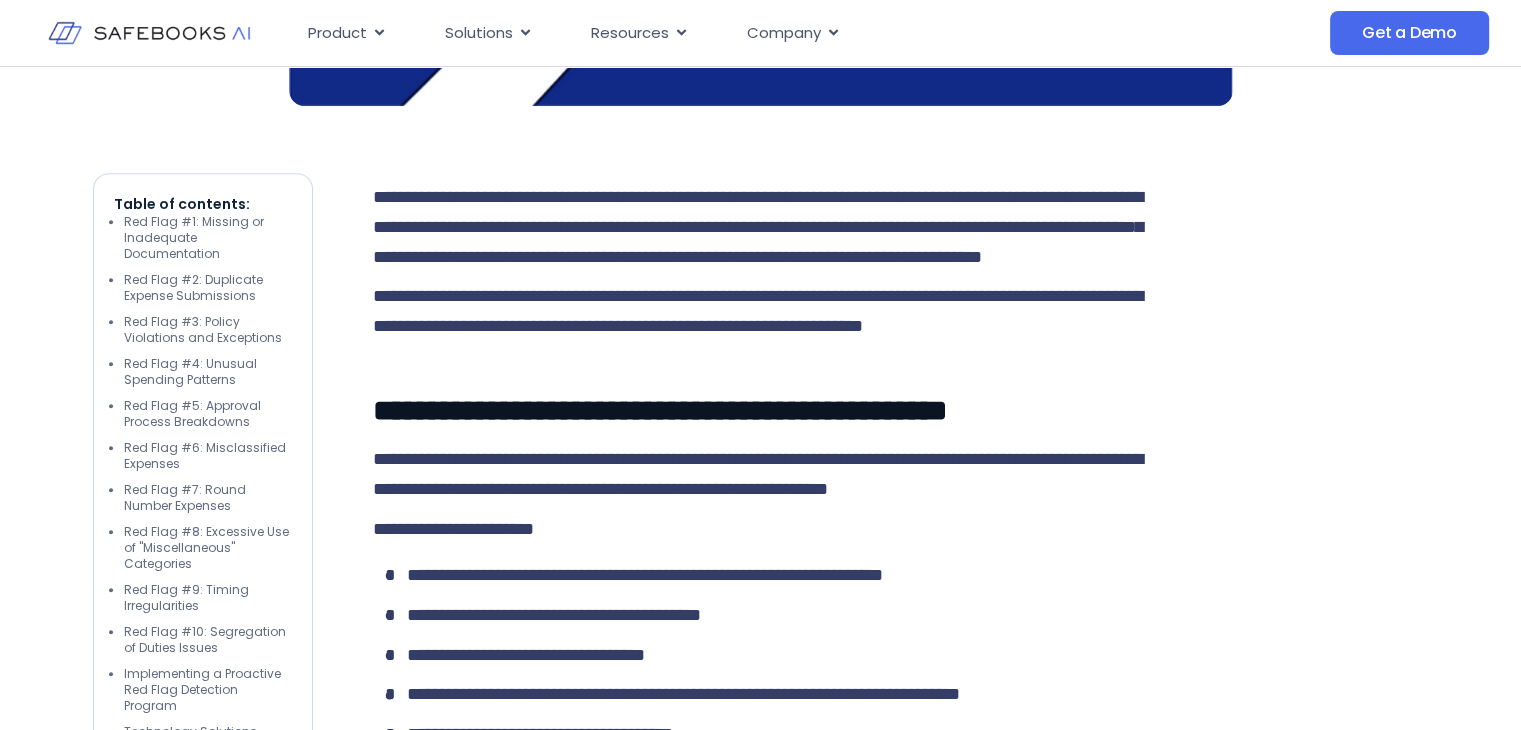 scroll, scrollTop: 1070, scrollLeft: 0, axis: vertical 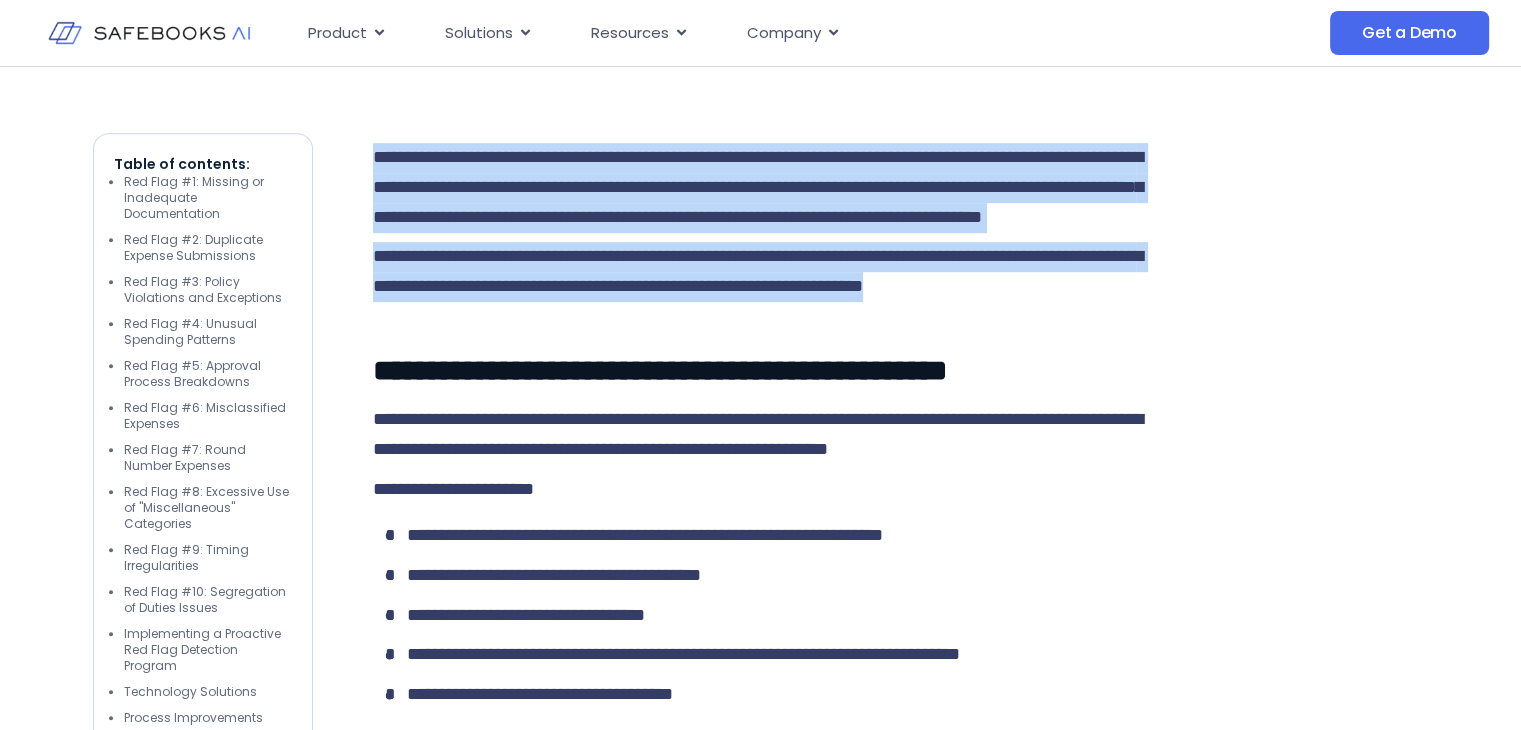 drag, startPoint x: 373, startPoint y: 153, endPoint x: 466, endPoint y: 352, distance: 219.65883 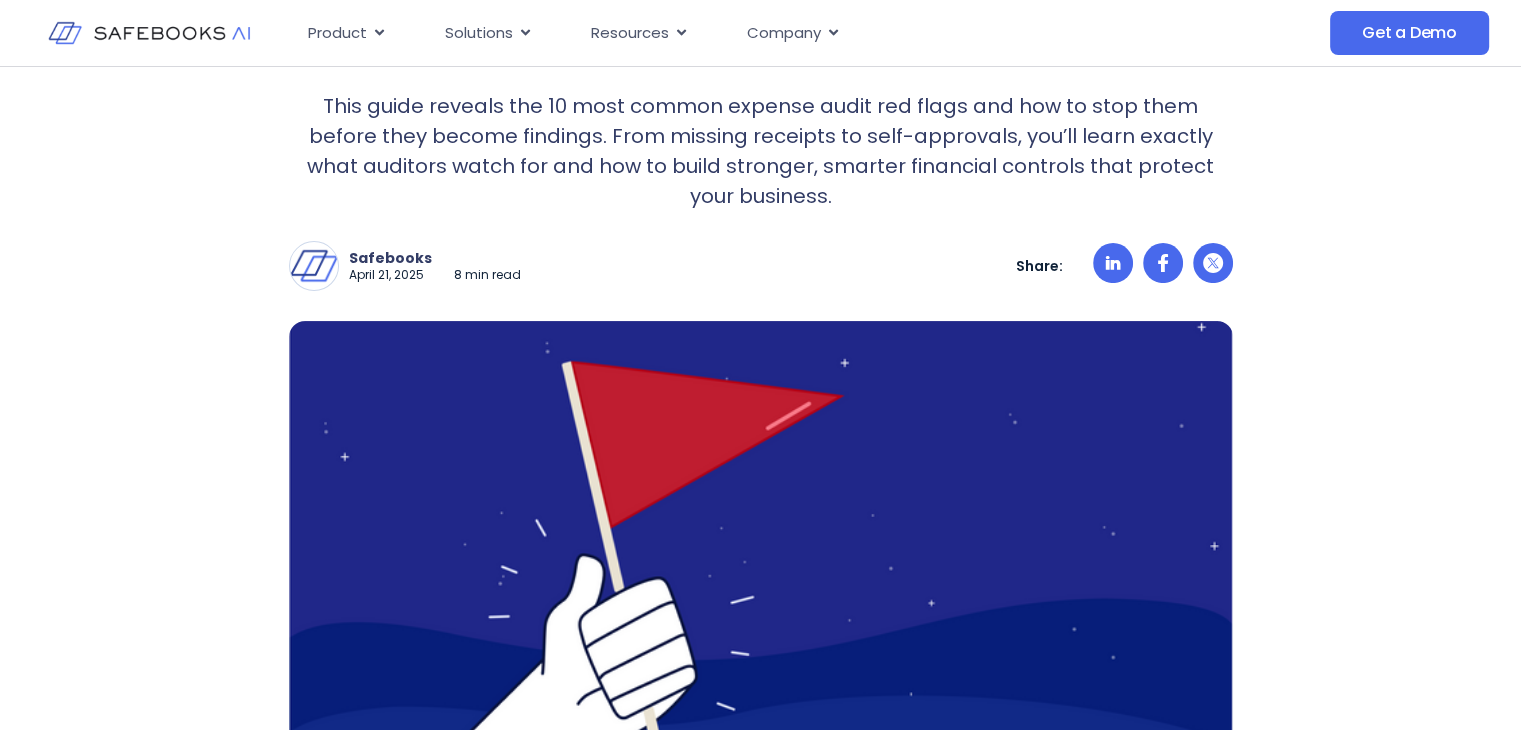 scroll, scrollTop: 273, scrollLeft: 0, axis: vertical 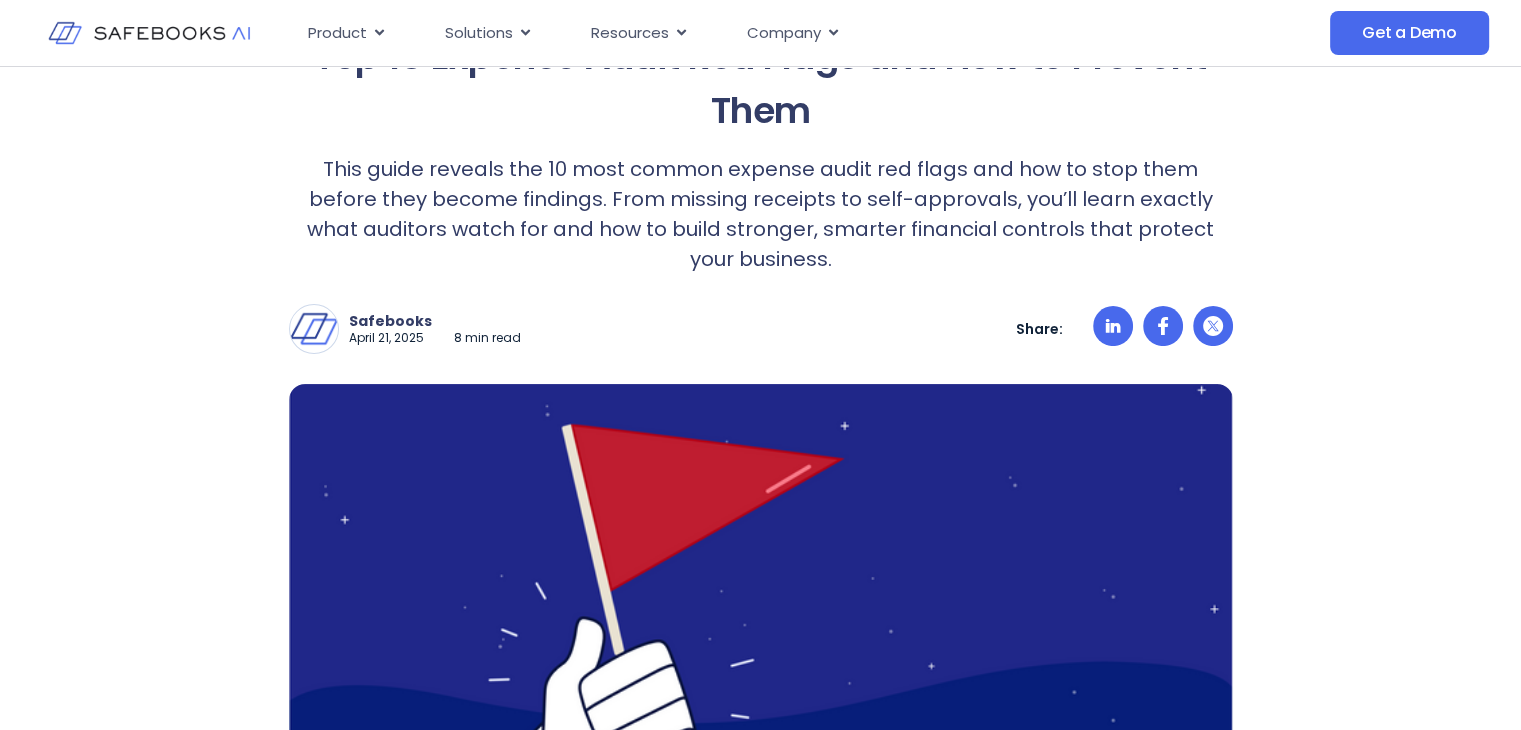 click on "This guide reveals the 10 most common expense audit red flags and how to stop them before they become findings. From missing receipts to self-approvals, you’ll learn exactly what auditors watch for and how to build stronger, smarter financial controls that protect your business." at bounding box center (761, 214) 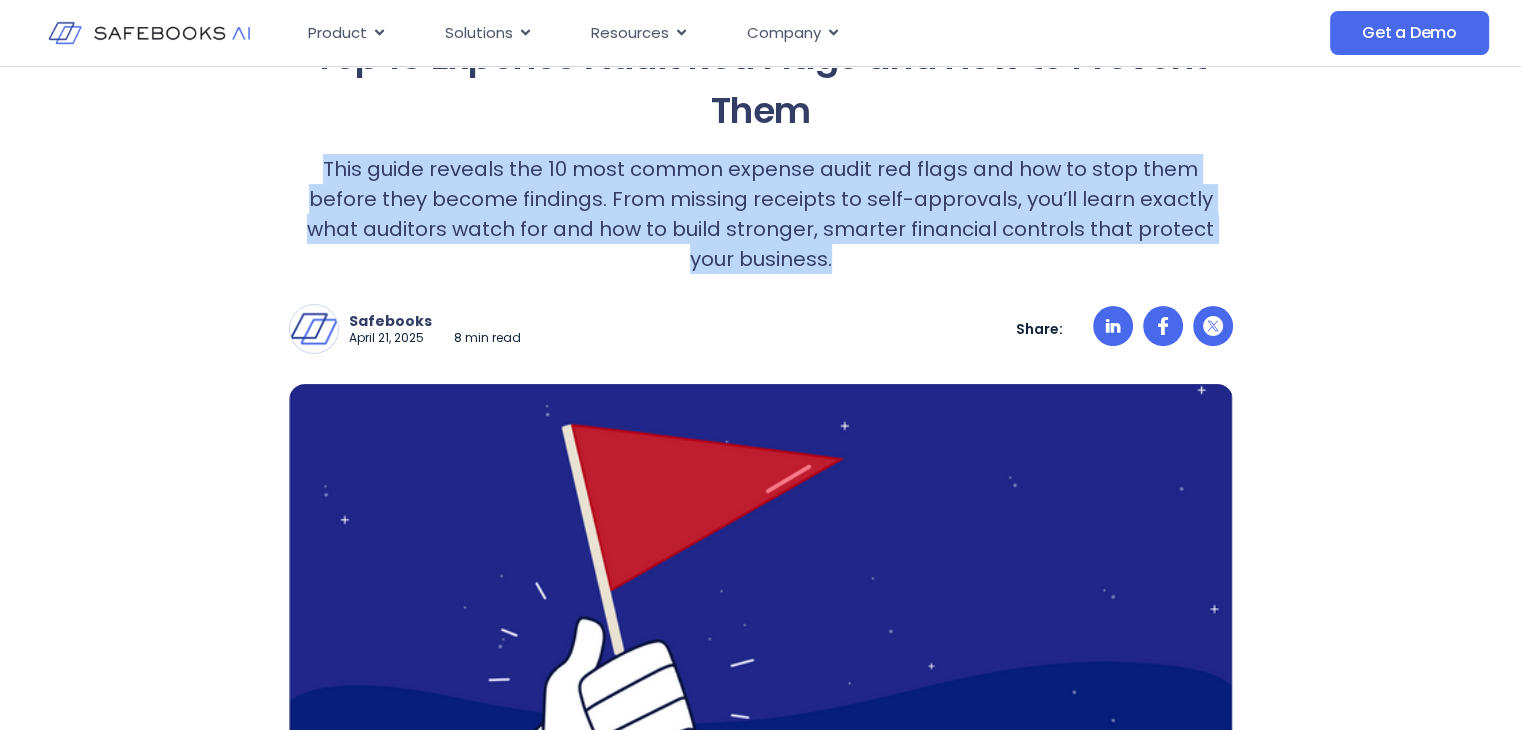 drag, startPoint x: 295, startPoint y: 164, endPoint x: 819, endPoint y: 257, distance: 532.1889 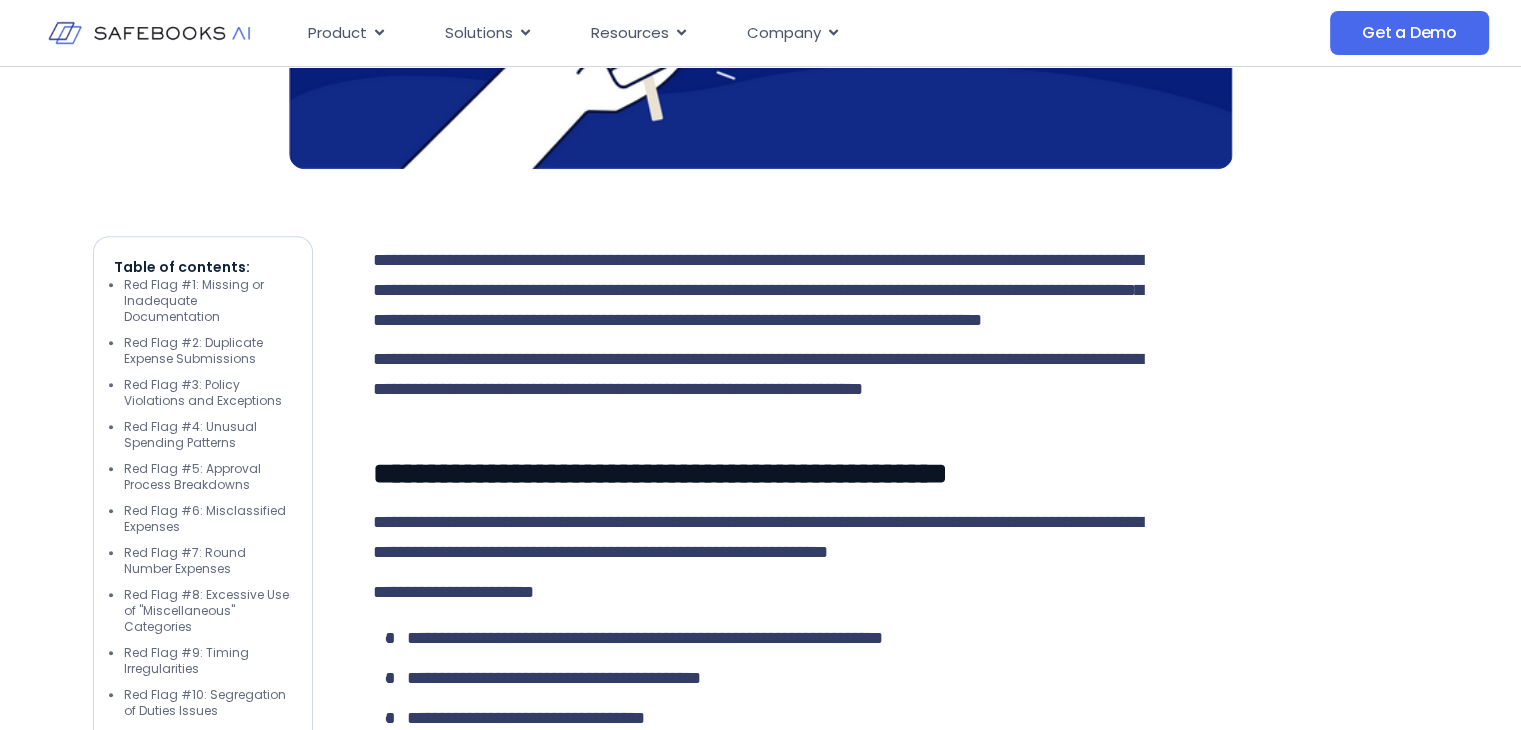 scroll, scrollTop: 1047, scrollLeft: 0, axis: vertical 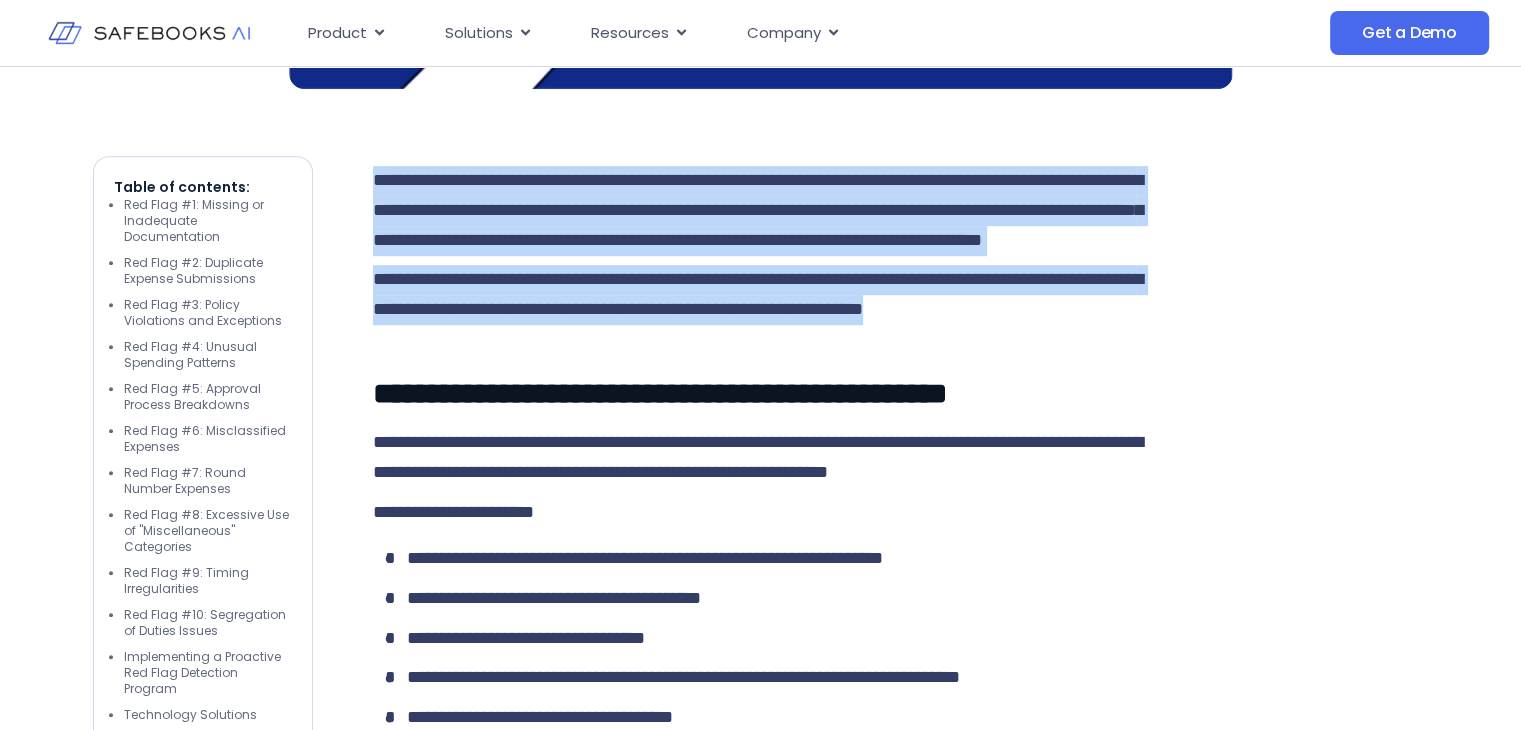 drag, startPoint x: 376, startPoint y: 176, endPoint x: 524, endPoint y: 364, distance: 239.26555 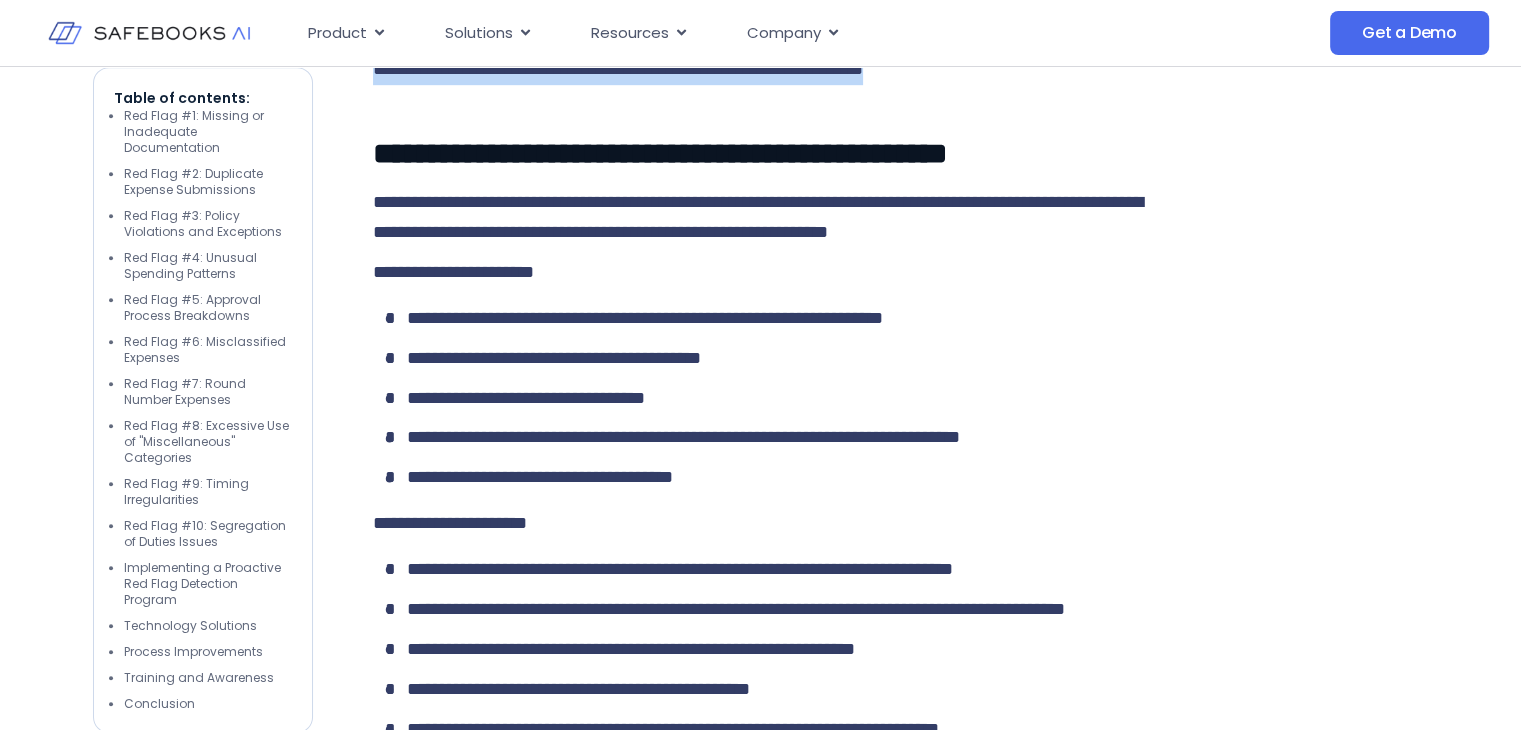 scroll, scrollTop: 1327, scrollLeft: 0, axis: vertical 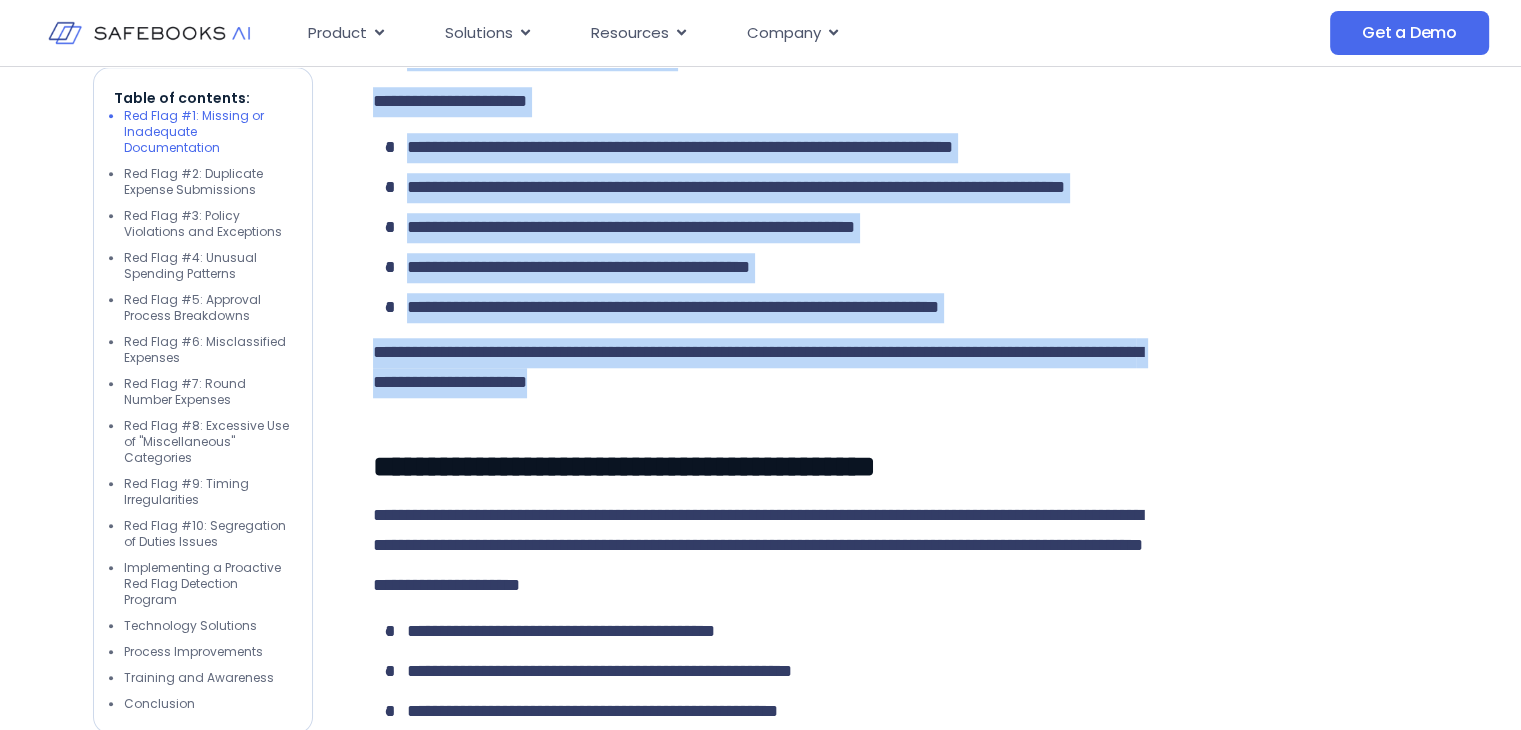drag, startPoint x: 375, startPoint y: 167, endPoint x: 786, endPoint y: 528, distance: 547.03015 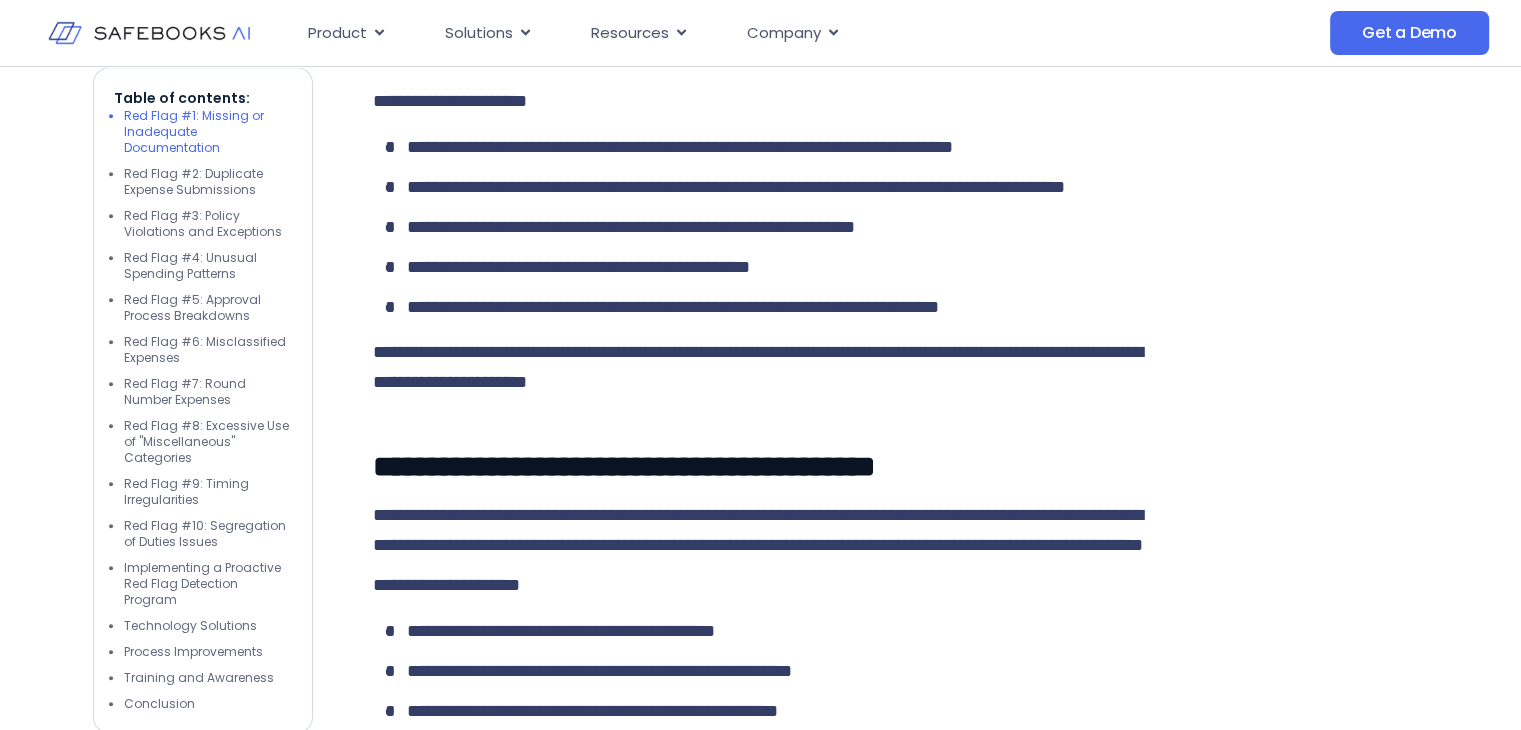 drag, startPoint x: 521, startPoint y: 283, endPoint x: 388, endPoint y: 170, distance: 174.5222 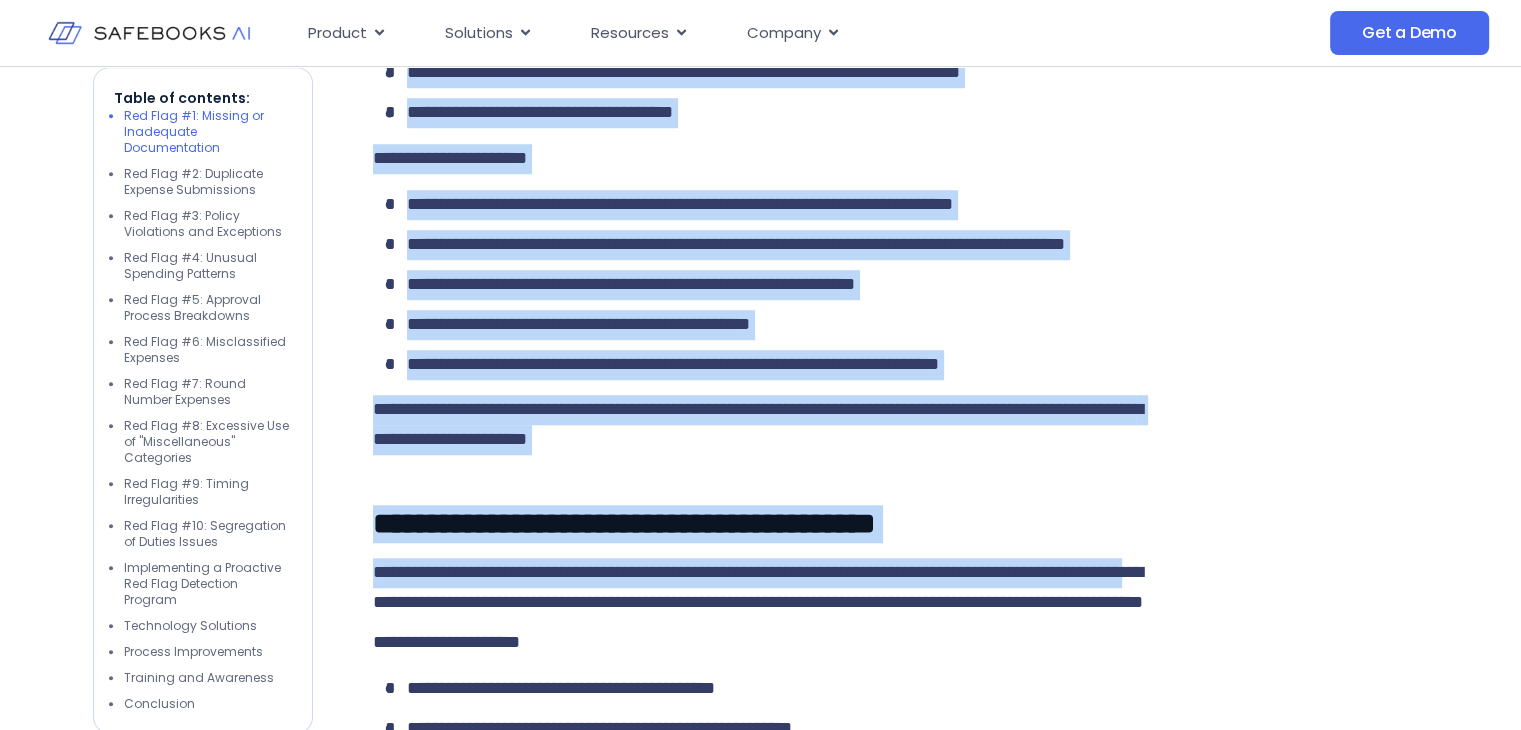 scroll, scrollTop: 1685, scrollLeft: 0, axis: vertical 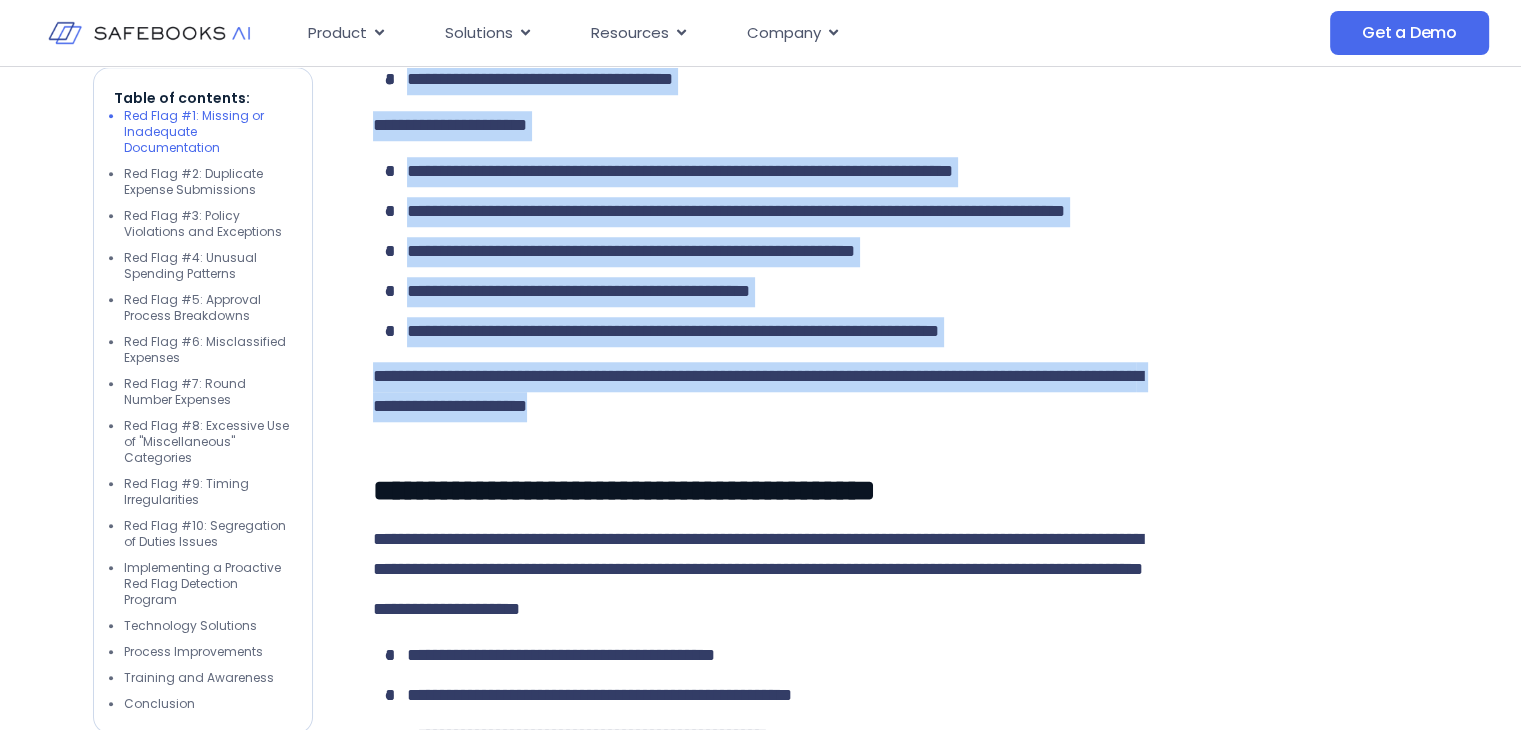 drag, startPoint x: 376, startPoint y: 150, endPoint x: 784, endPoint y: 567, distance: 583.3978 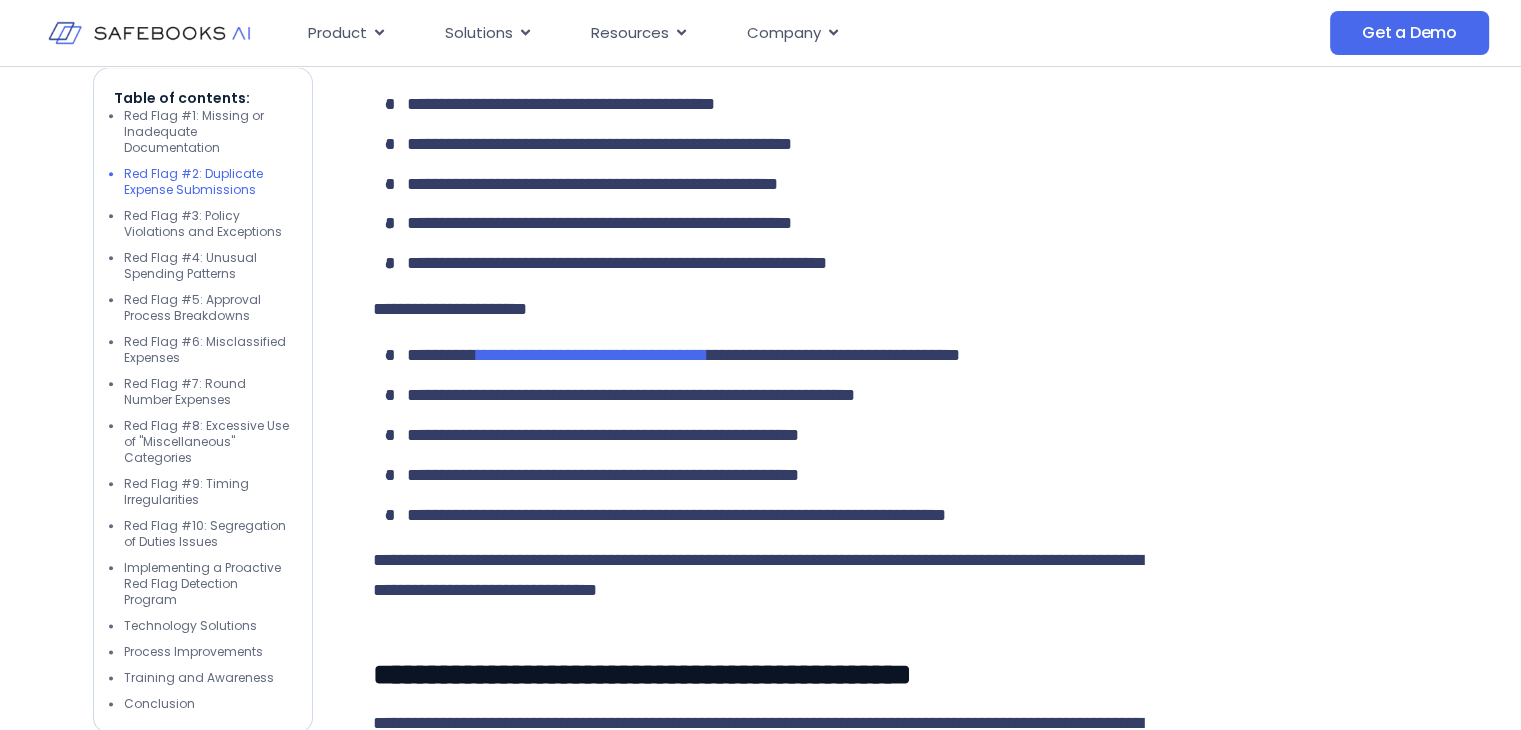 scroll, scrollTop: 2219, scrollLeft: 0, axis: vertical 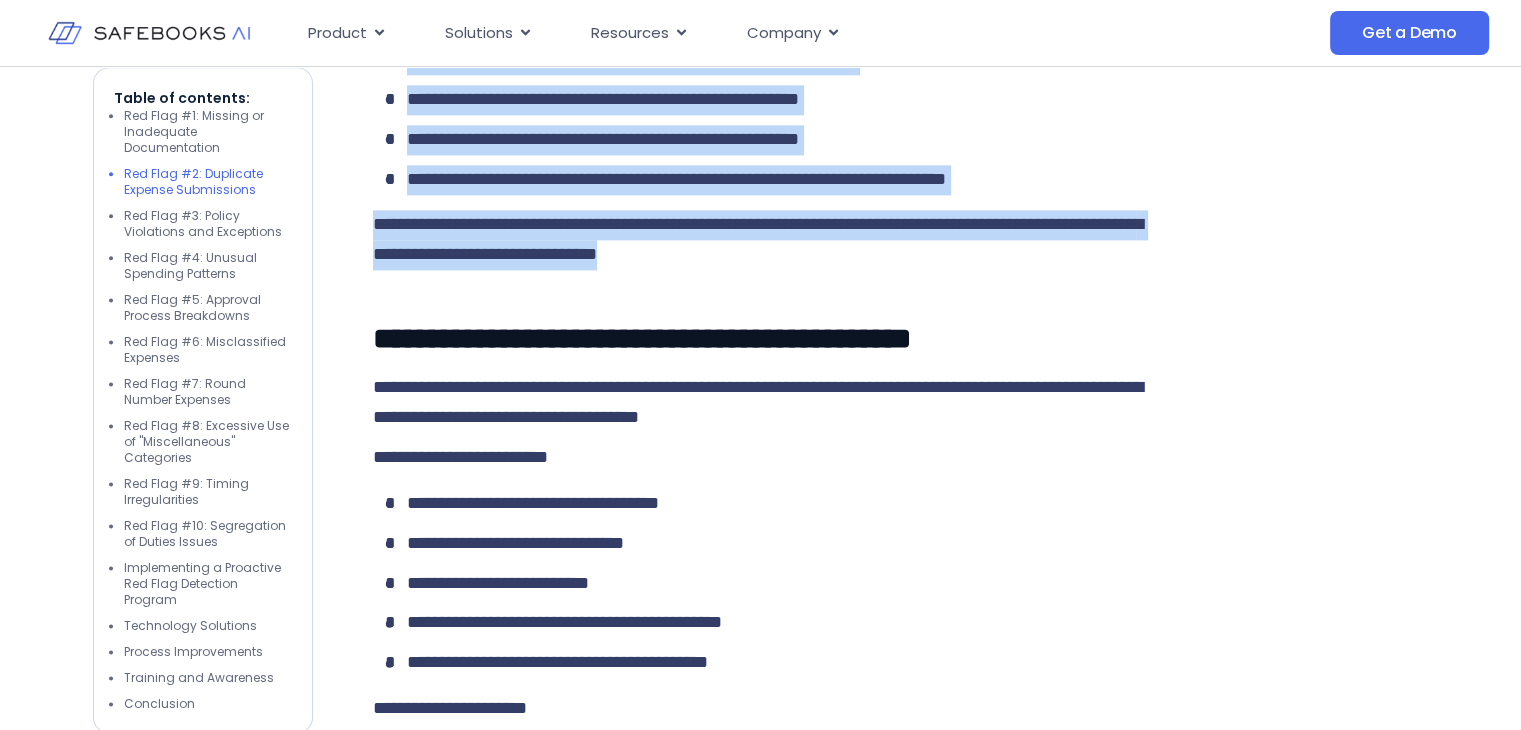 drag, startPoint x: 379, startPoint y: 181, endPoint x: 936, endPoint y: 434, distance: 611.7663 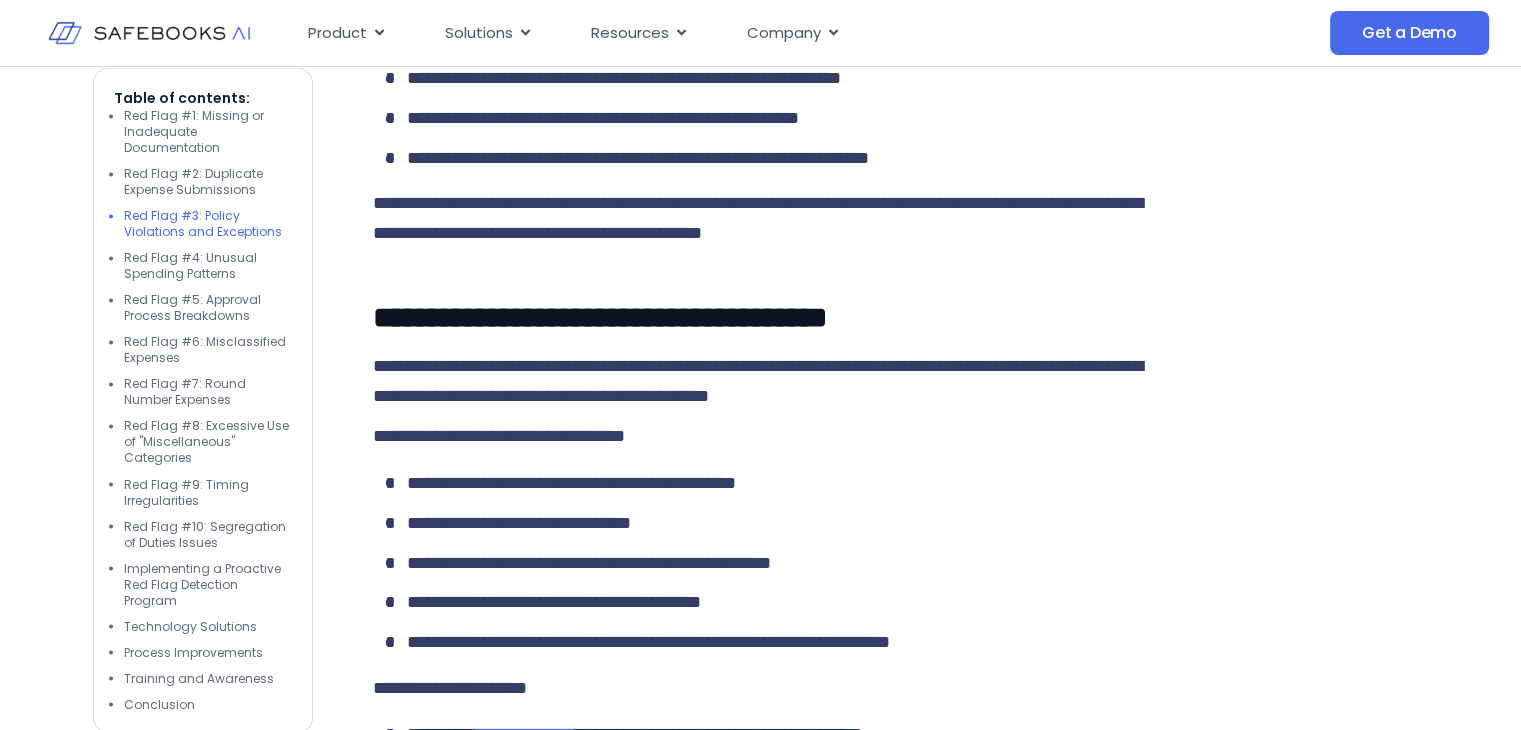 scroll, scrollTop: 3345, scrollLeft: 0, axis: vertical 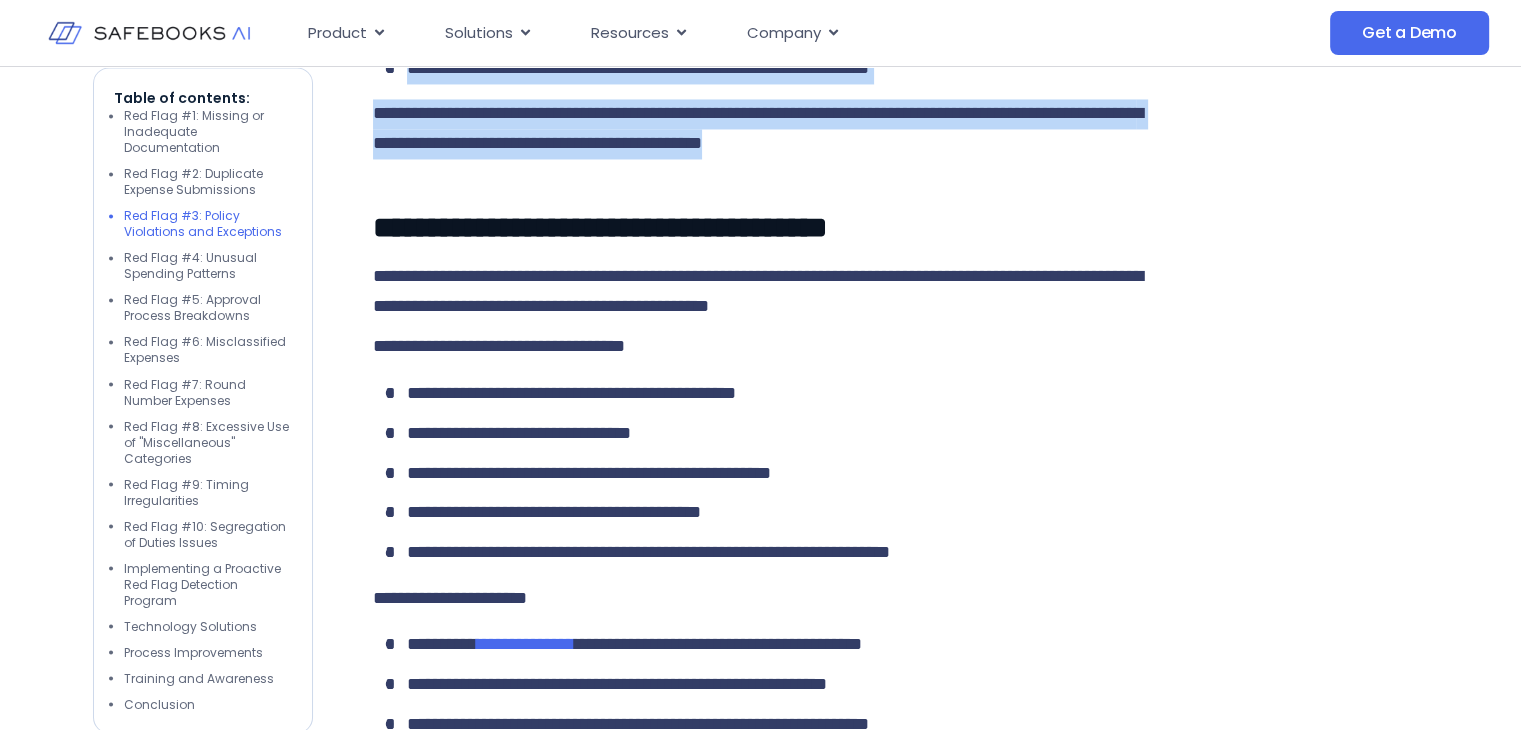 drag, startPoint x: 373, startPoint y: 143, endPoint x: 1120, endPoint y: 319, distance: 767.45355 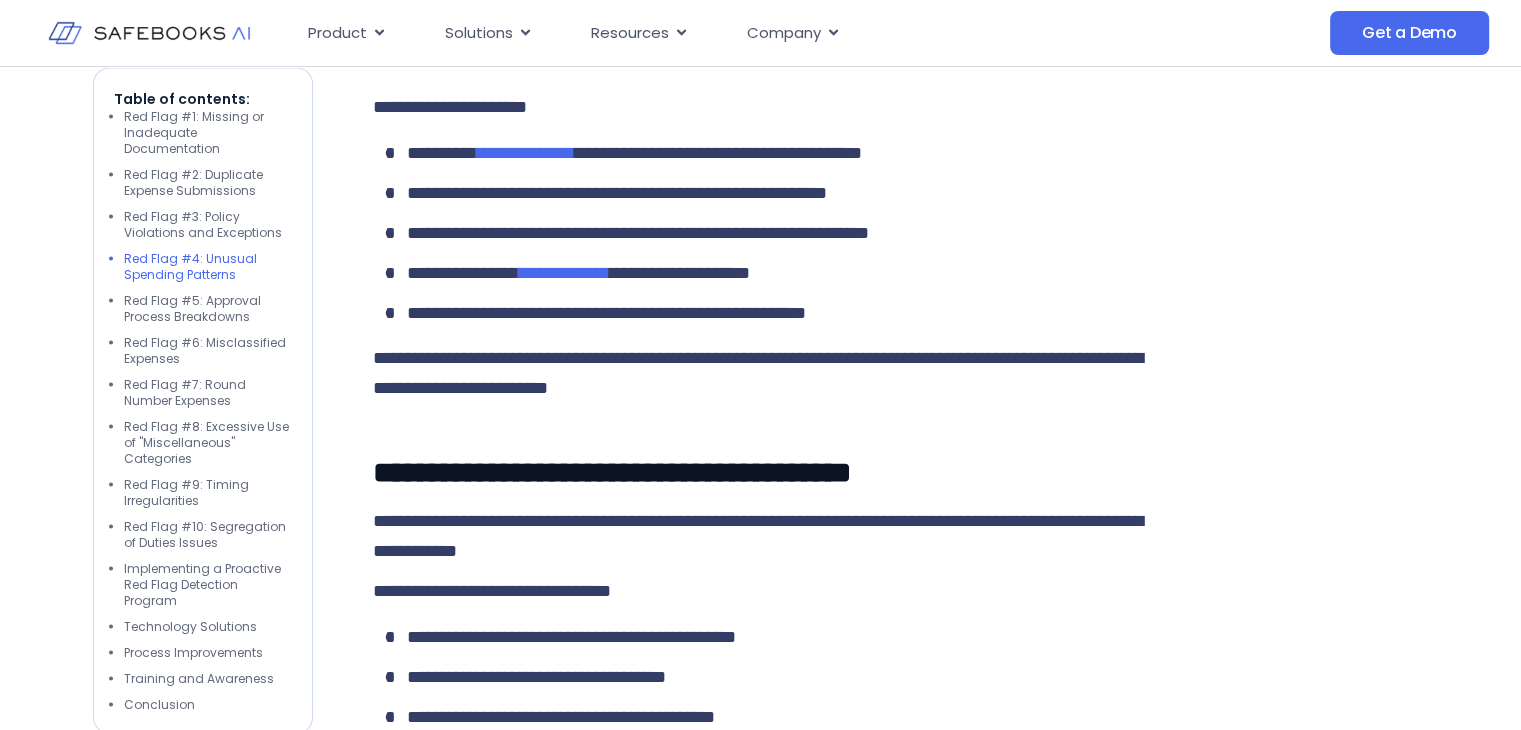scroll, scrollTop: 3912, scrollLeft: 0, axis: vertical 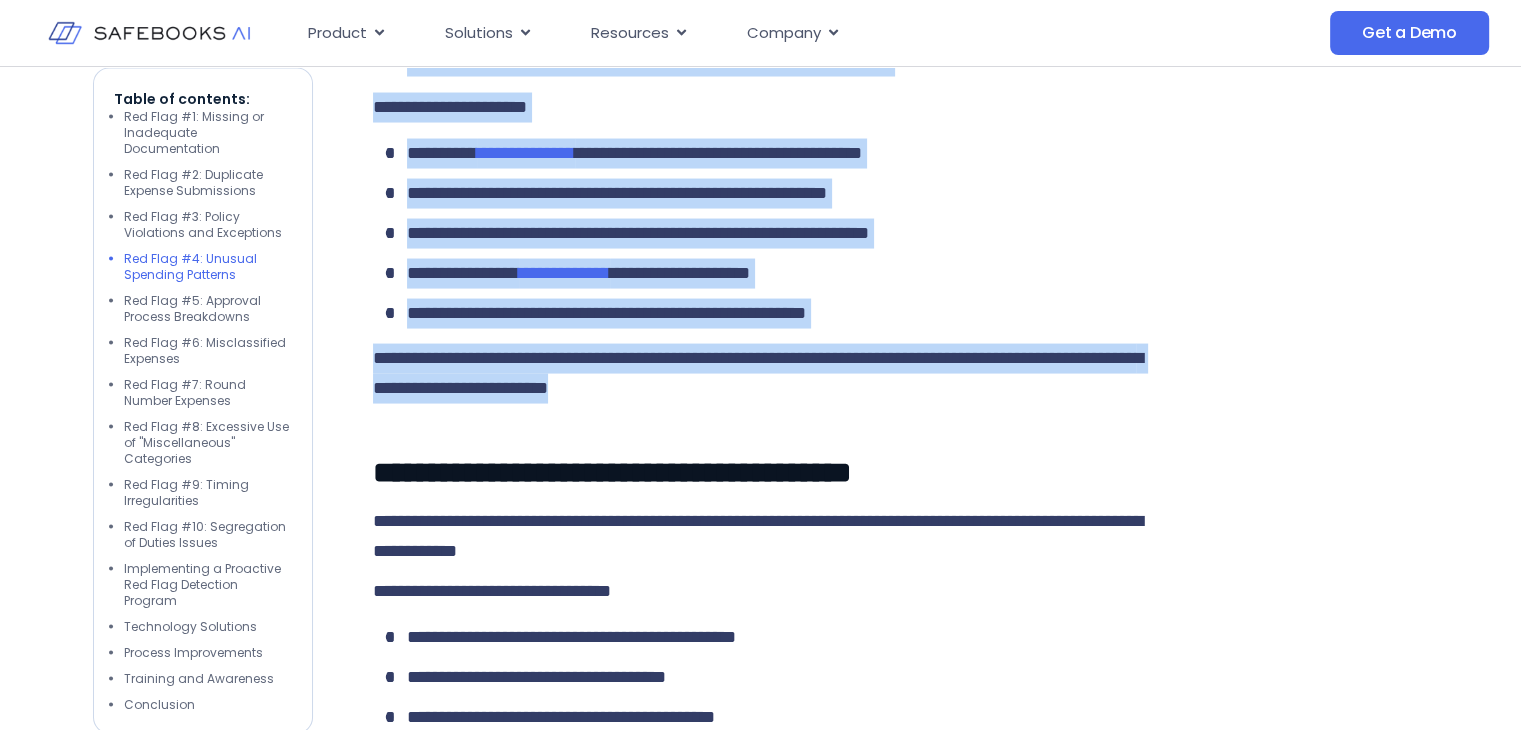 drag, startPoint x: 381, startPoint y: 148, endPoint x: 839, endPoint y: 565, distance: 619.3973 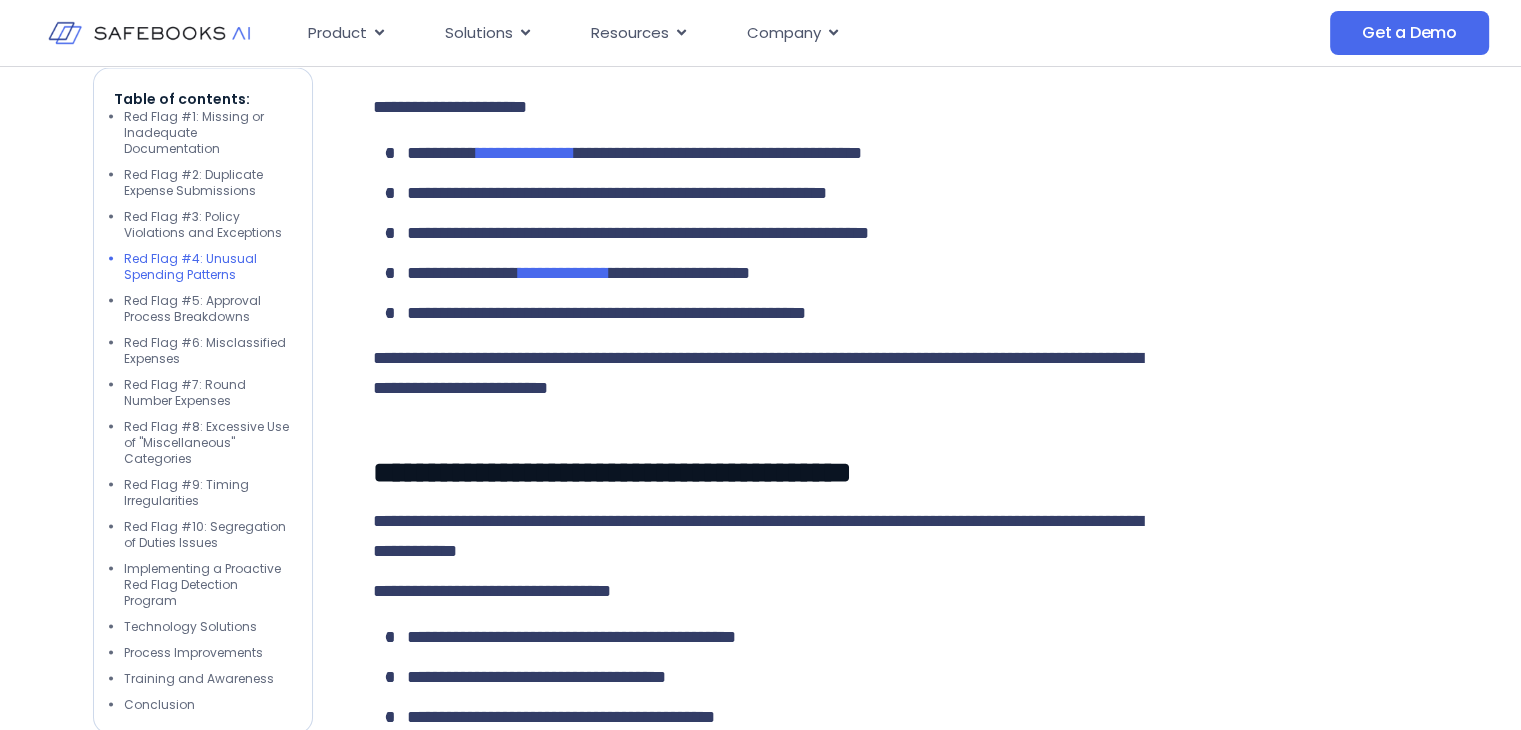 click at bounding box center [1319, 2025] 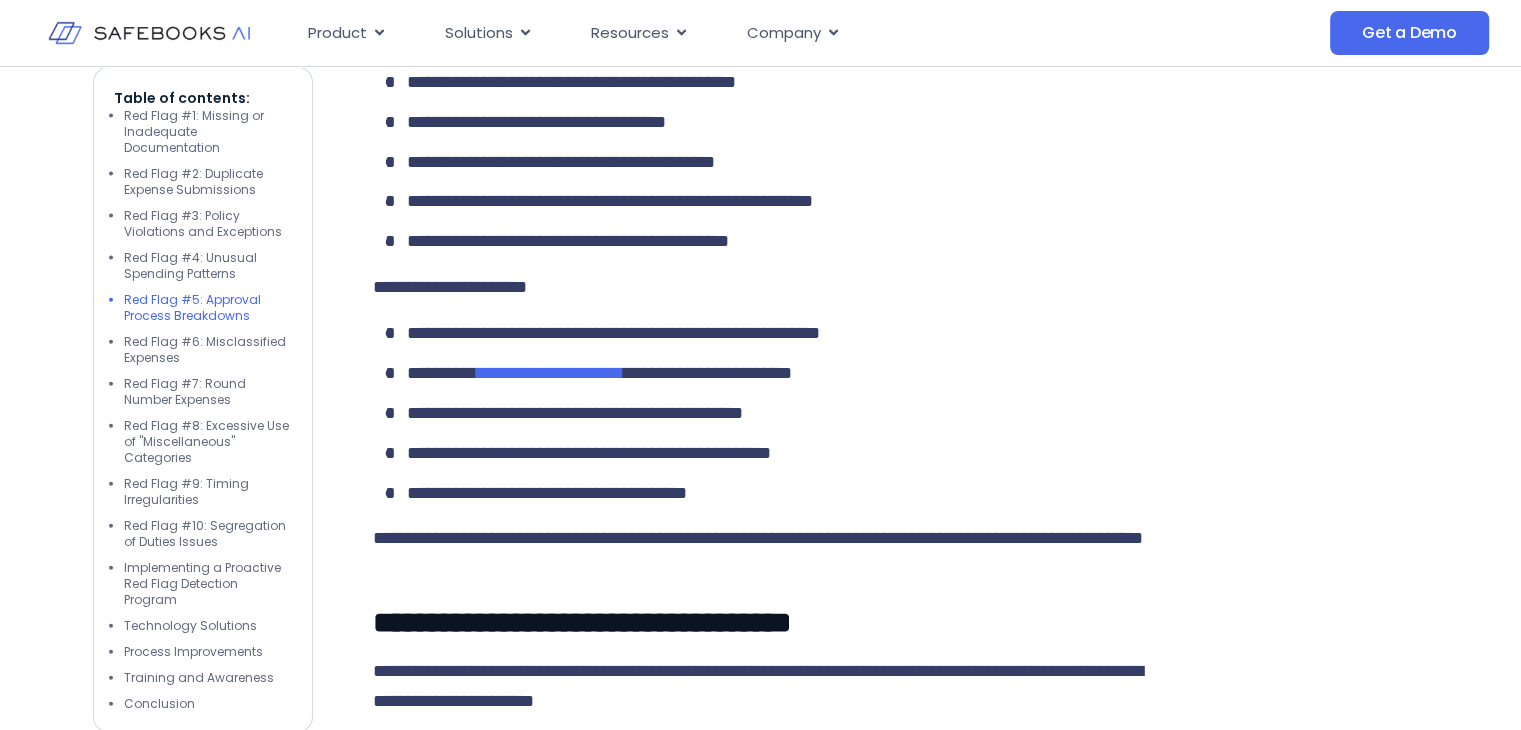scroll, scrollTop: 4481, scrollLeft: 0, axis: vertical 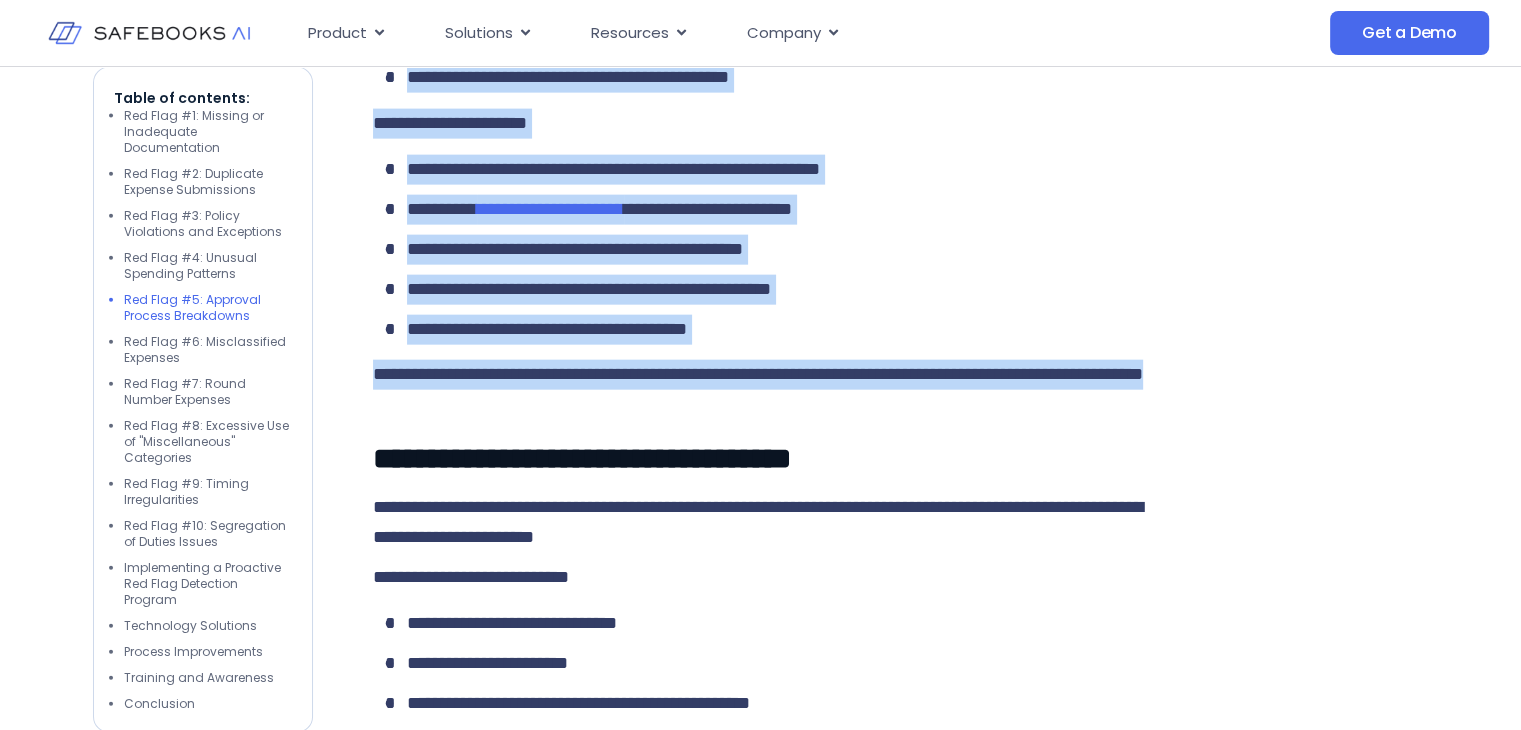 drag, startPoint x: 376, startPoint y: 273, endPoint x: 682, endPoint y: 590, distance: 440.5962 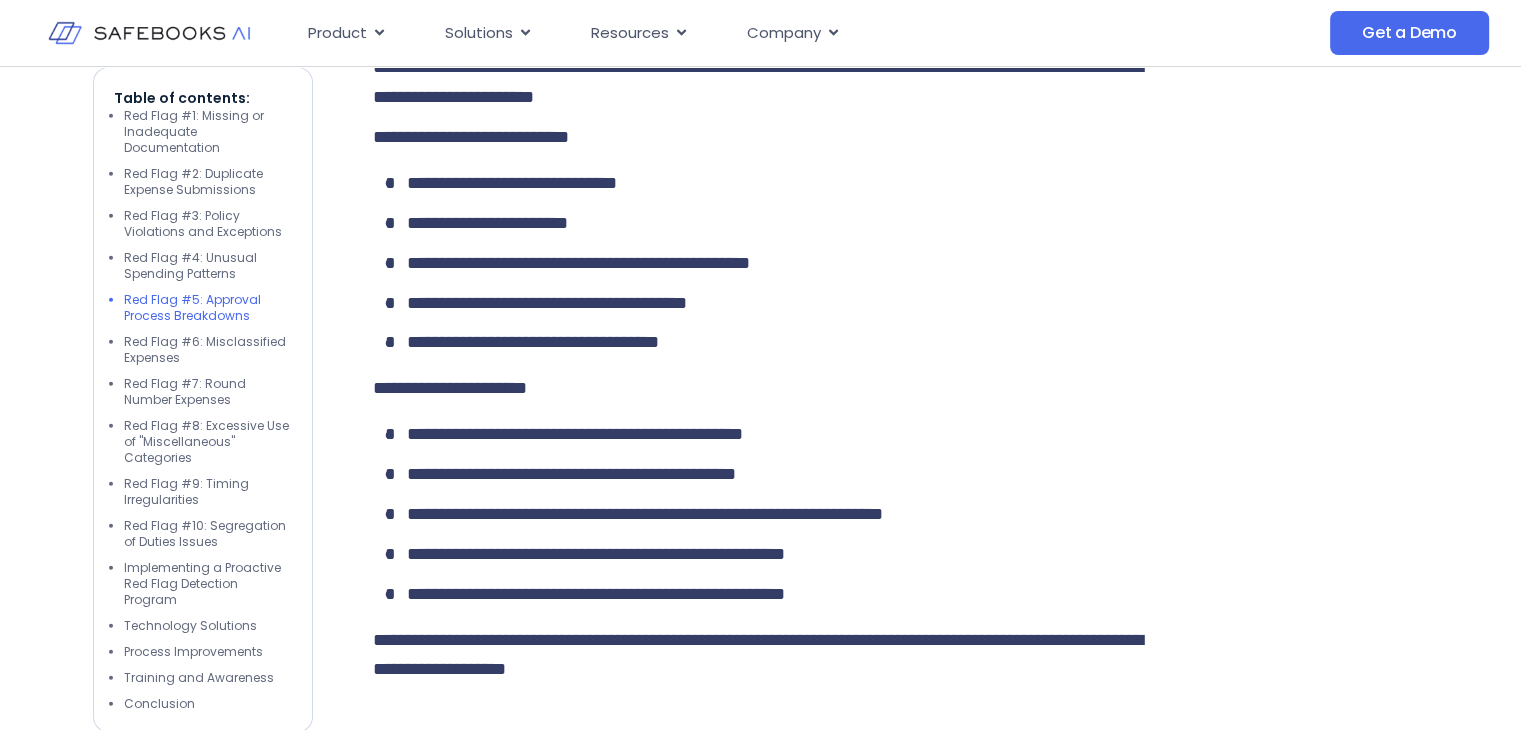 scroll, scrollTop: 5107, scrollLeft: 0, axis: vertical 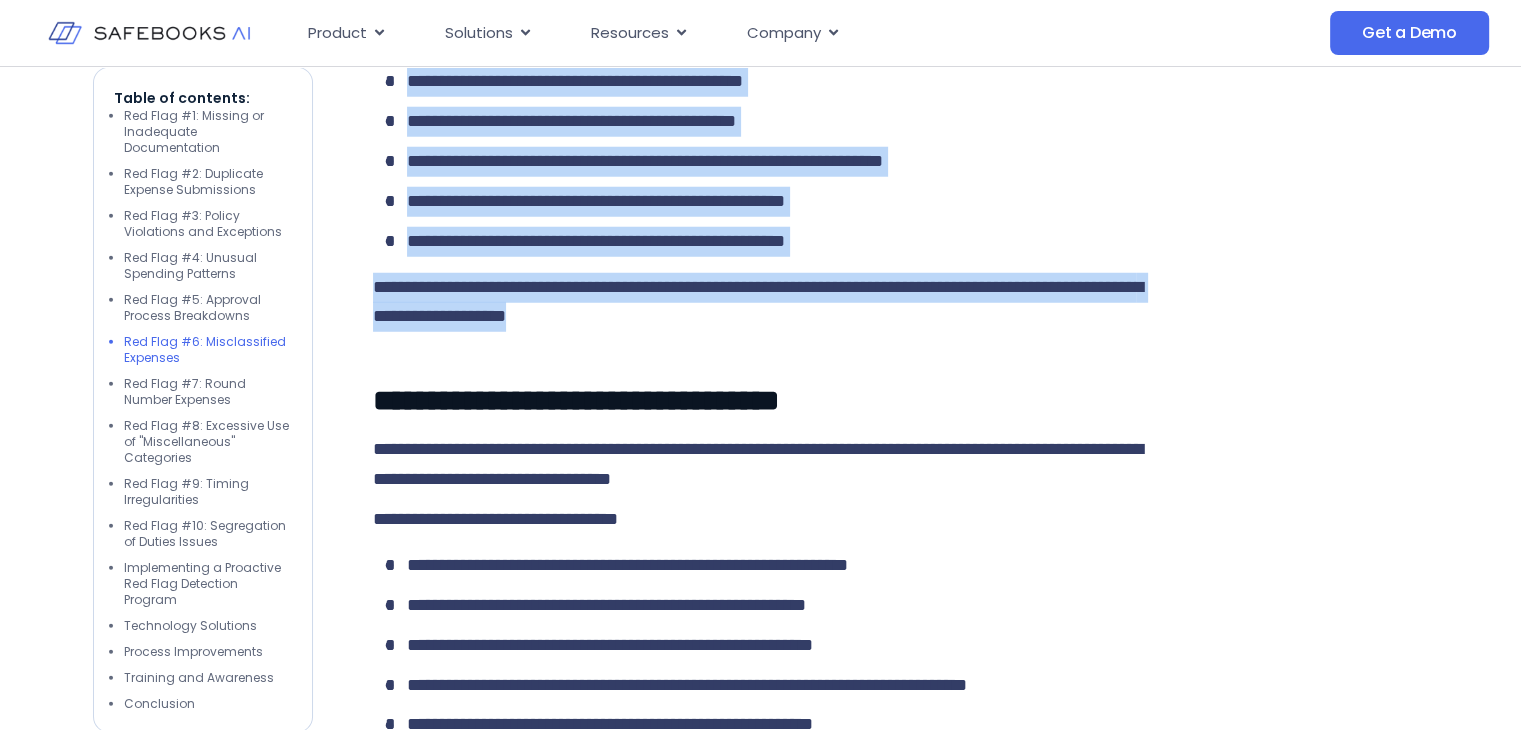 drag, startPoint x: 376, startPoint y: 140, endPoint x: 836, endPoint y: 522, distance: 597.9331 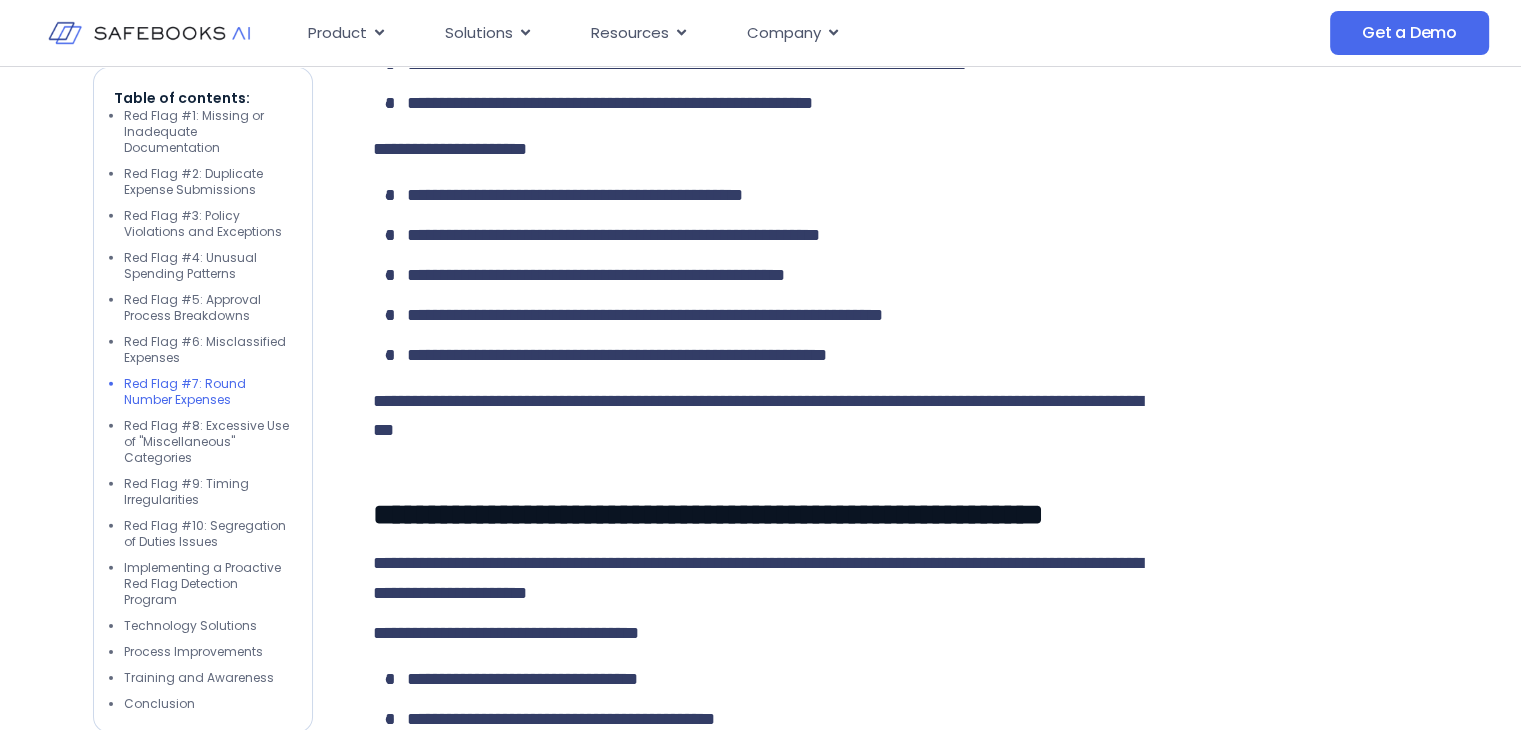 scroll, scrollTop: 6060, scrollLeft: 0, axis: vertical 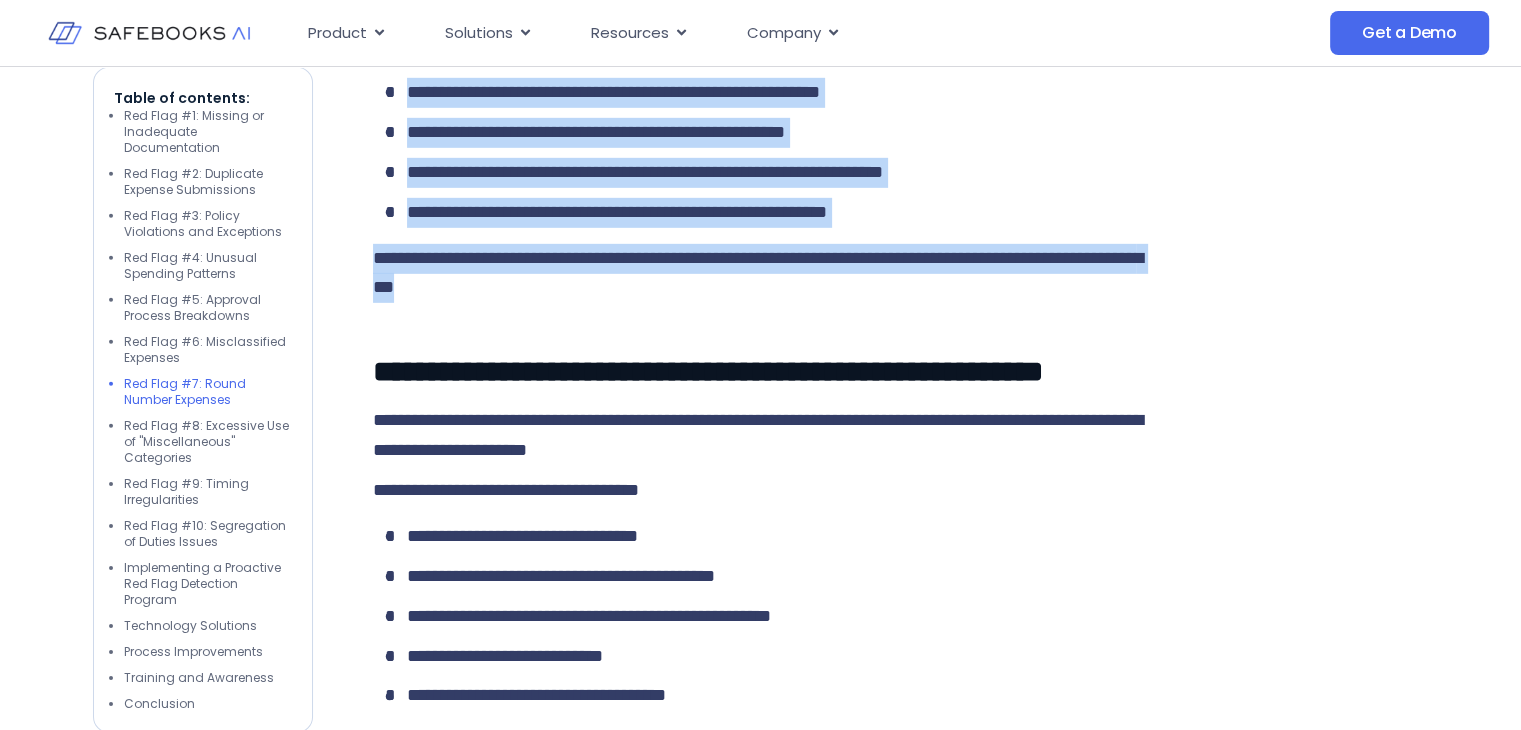 drag, startPoint x: 375, startPoint y: 170, endPoint x: 791, endPoint y: 534, distance: 552.7676 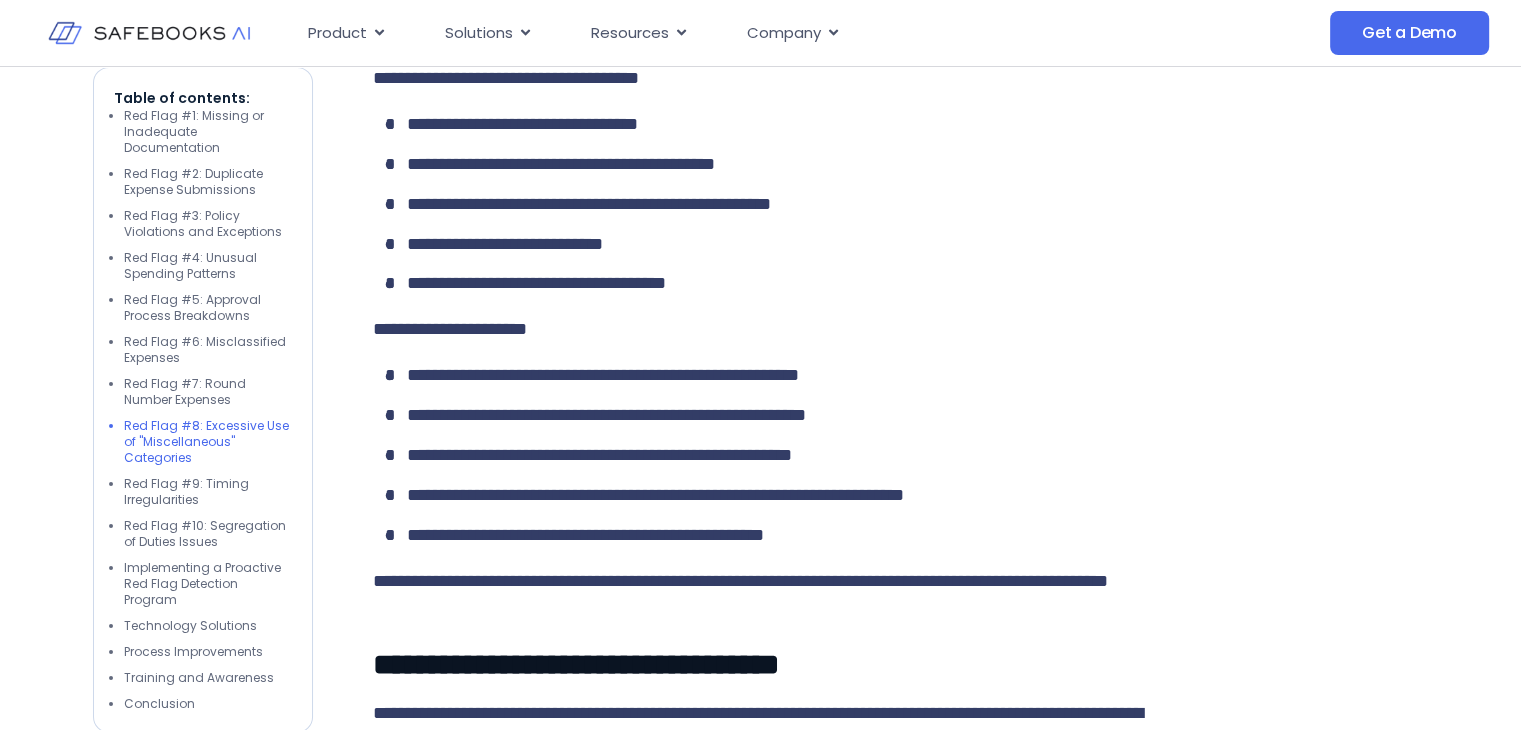 scroll, scrollTop: 6664, scrollLeft: 0, axis: vertical 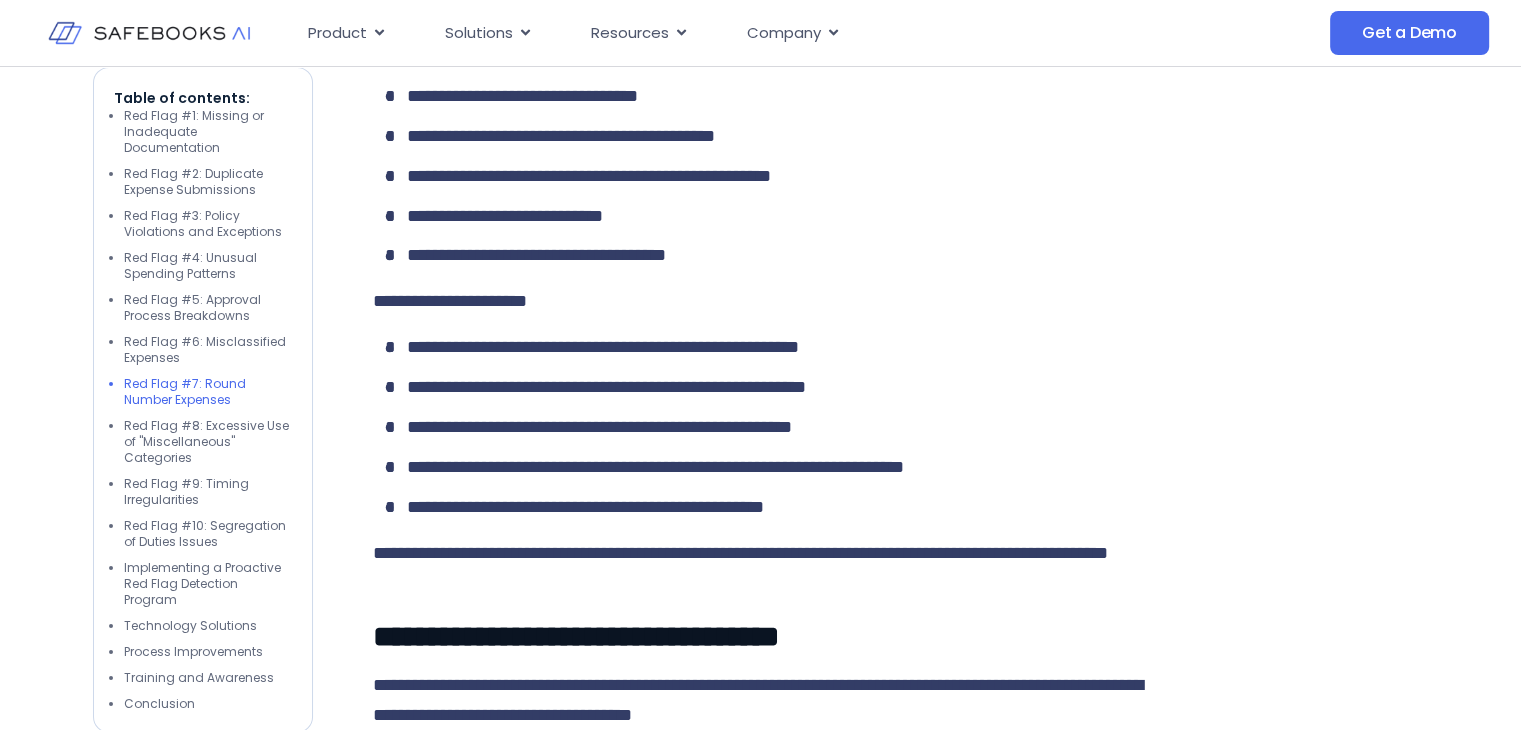 click on "**********" at bounding box center [761, -691] 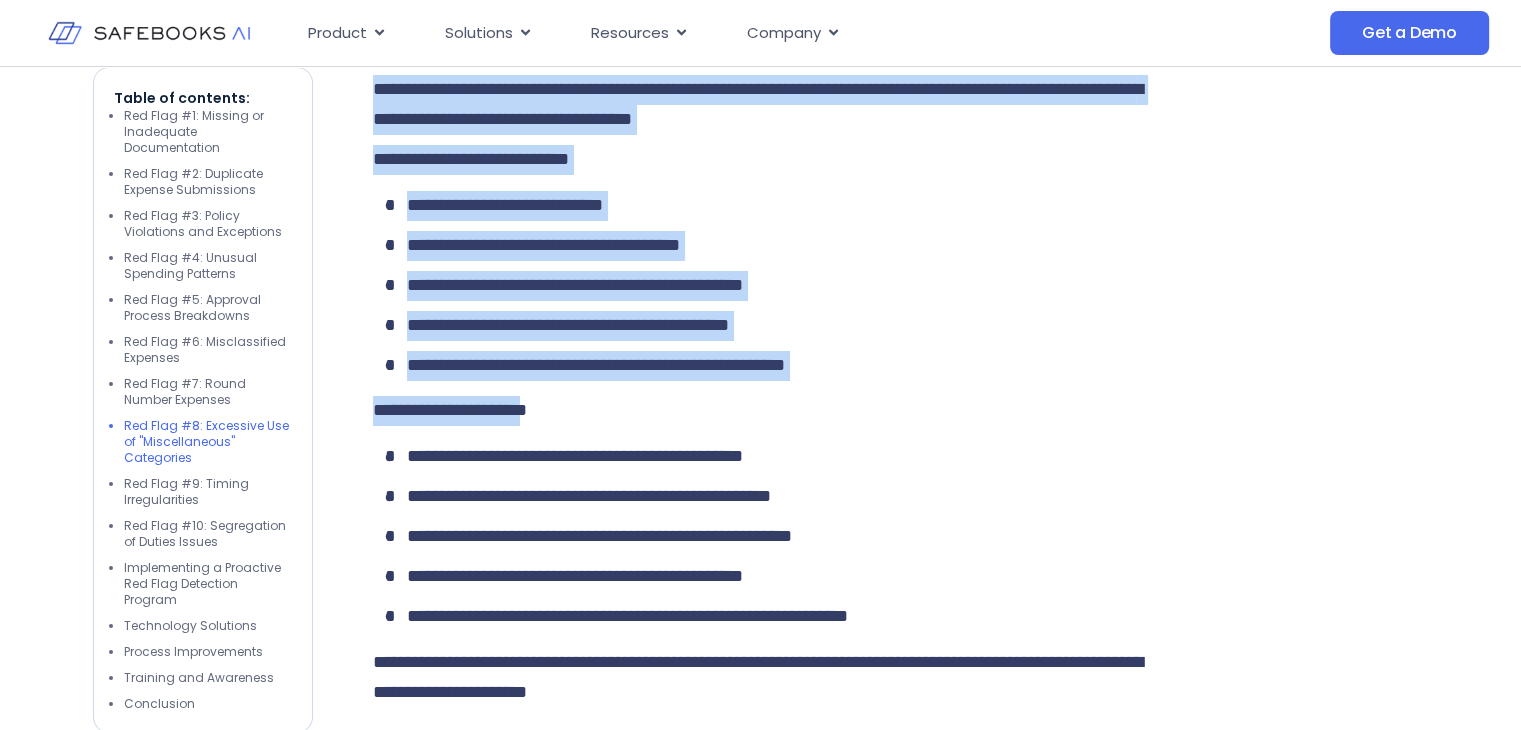 scroll, scrollTop: 7251, scrollLeft: 0, axis: vertical 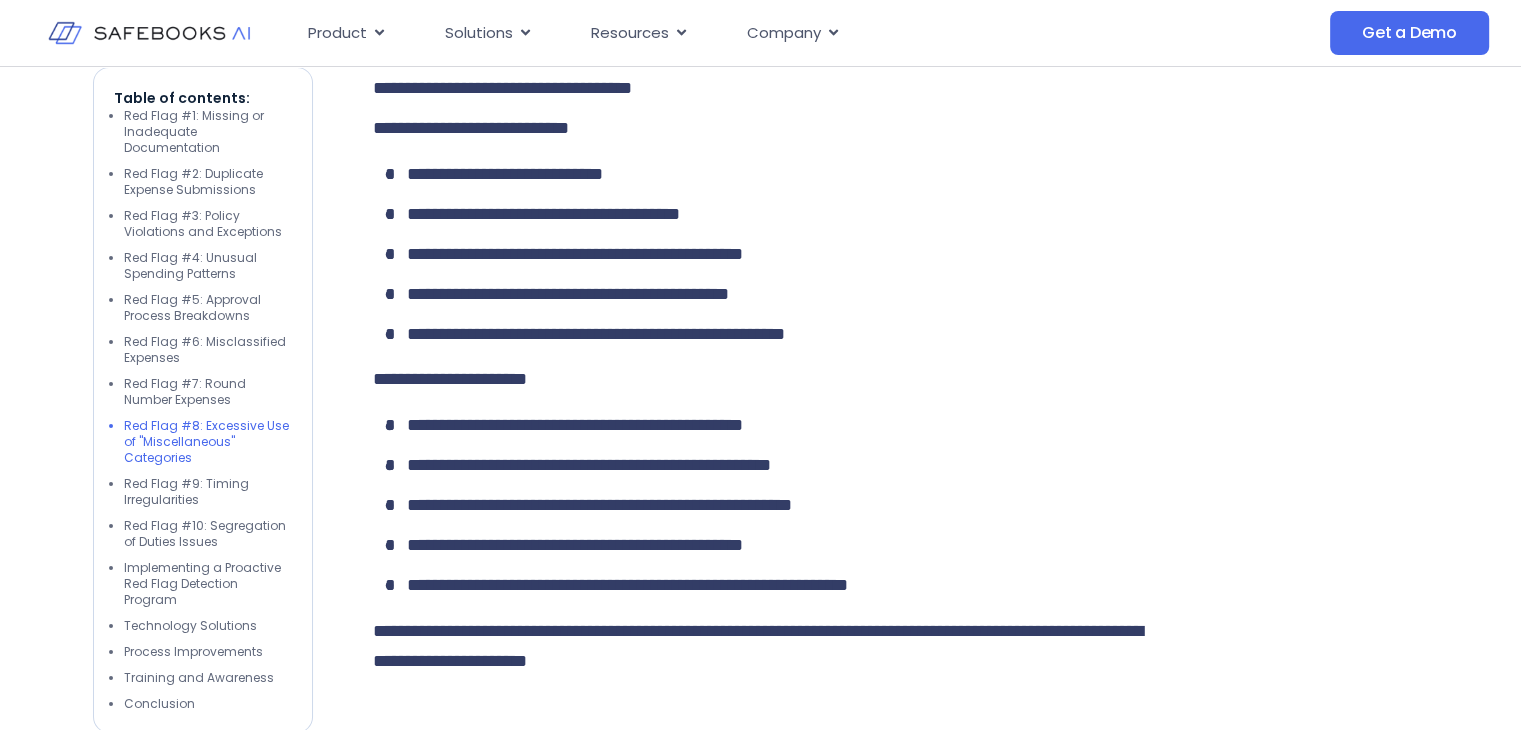 drag, startPoint x: 375, startPoint y: 169, endPoint x: 555, endPoint y: 232, distance: 190.70657 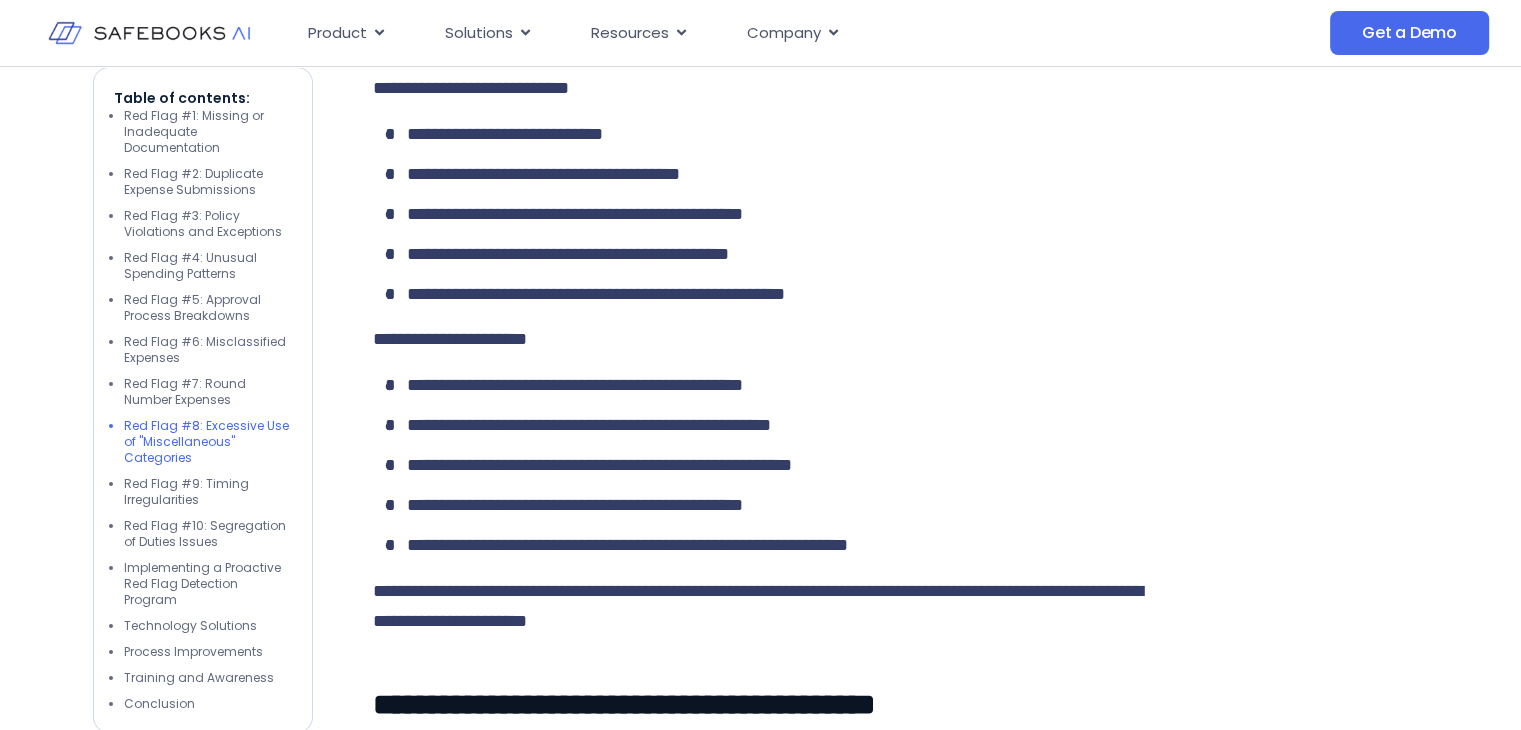 scroll, scrollTop: 7464, scrollLeft: 0, axis: vertical 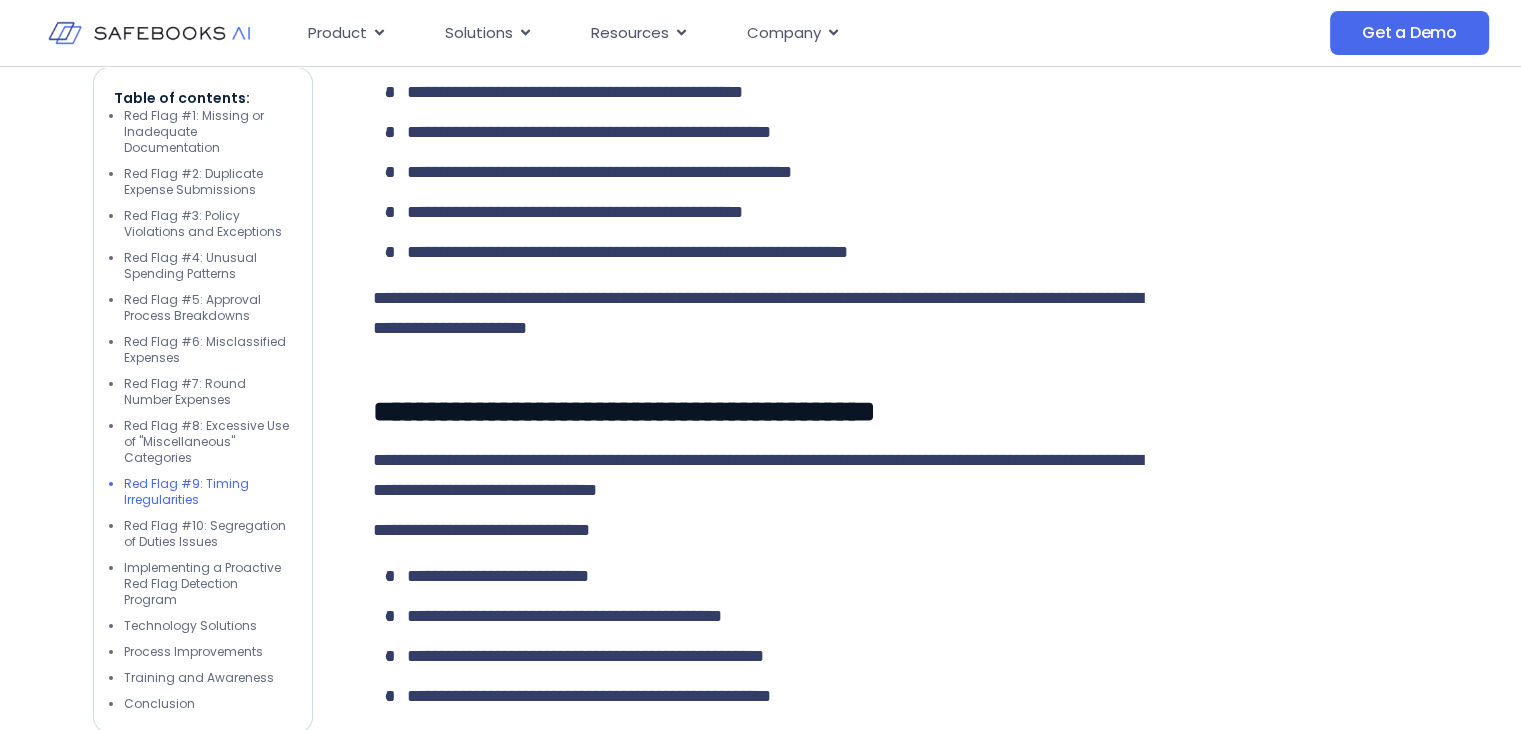 click on "Back to Financial Audit Financial Audit Top 10 Expense Audit Red Flags and How to Prevent Them This guide reveals the 10 most common expense audit red flags and how to stop them before they become findings. From missing receipts to self-approvals, you’ll learn exactly what auditors watch for and how to build stronger, smarter financial controls that protect your business. Safebooks April [DATE], [YEAR] 8 min read Safebooks Safebooks AI - the Financial Data Governance Platform finance teams use to trust 100% of their business and financial data in minutes. We create an auditable, cross-system view of all transactions, using AI and machine learning to automatically detect anomalies, fraud indicators, and inaccuracies. See Full Bio Learn about our Editorial Policy Share: Table of contents: Red Flag #1: Missing or Inadequate Documentation Red Flag #2: Duplicate Expense Submissions Red Flag #3: Policy Violations and Exceptions Red Flag #4: Unusual Spending Patterns Red Flag #5: Approval Process Breakdowns Conclusion" at bounding box center [760, -1435] 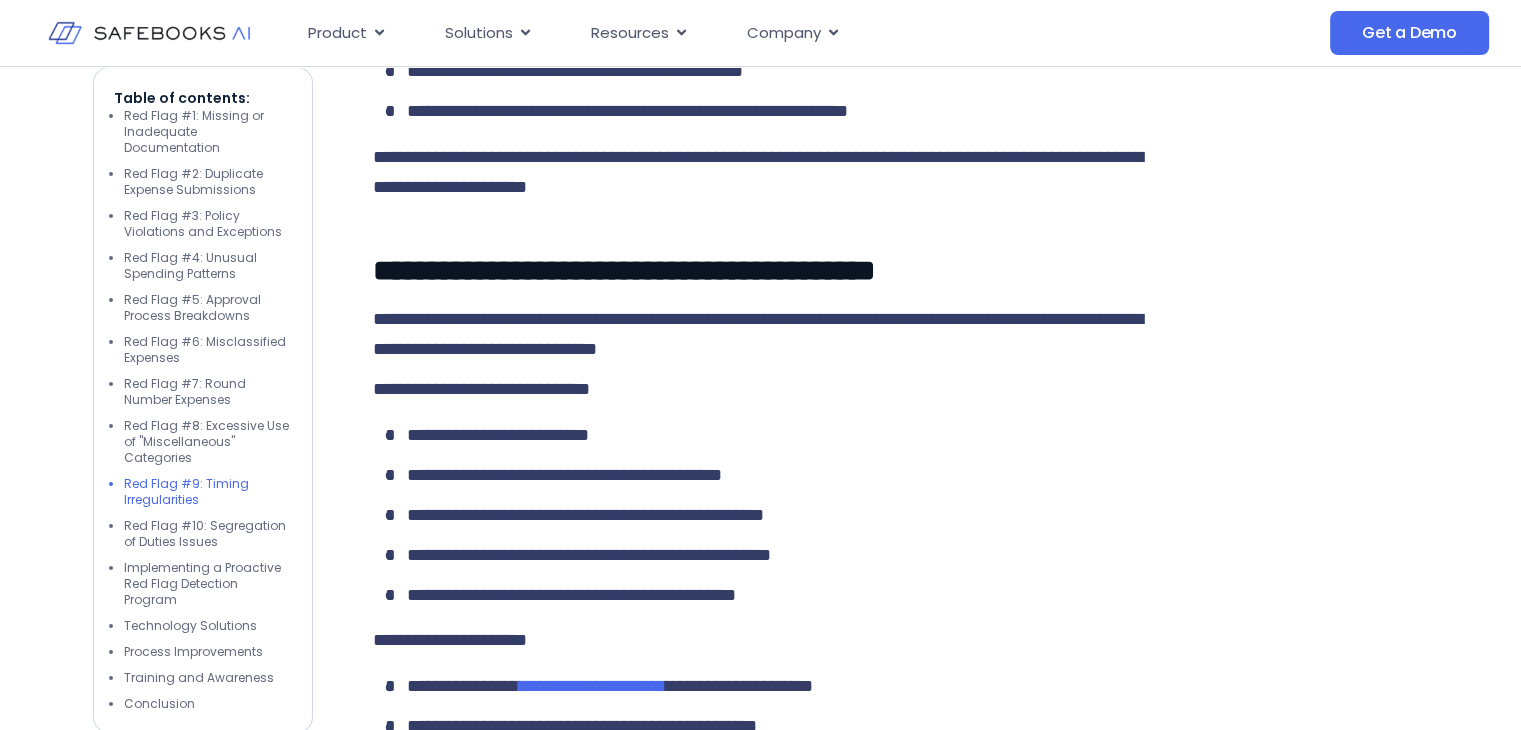 scroll, scrollTop: 7744, scrollLeft: 0, axis: vertical 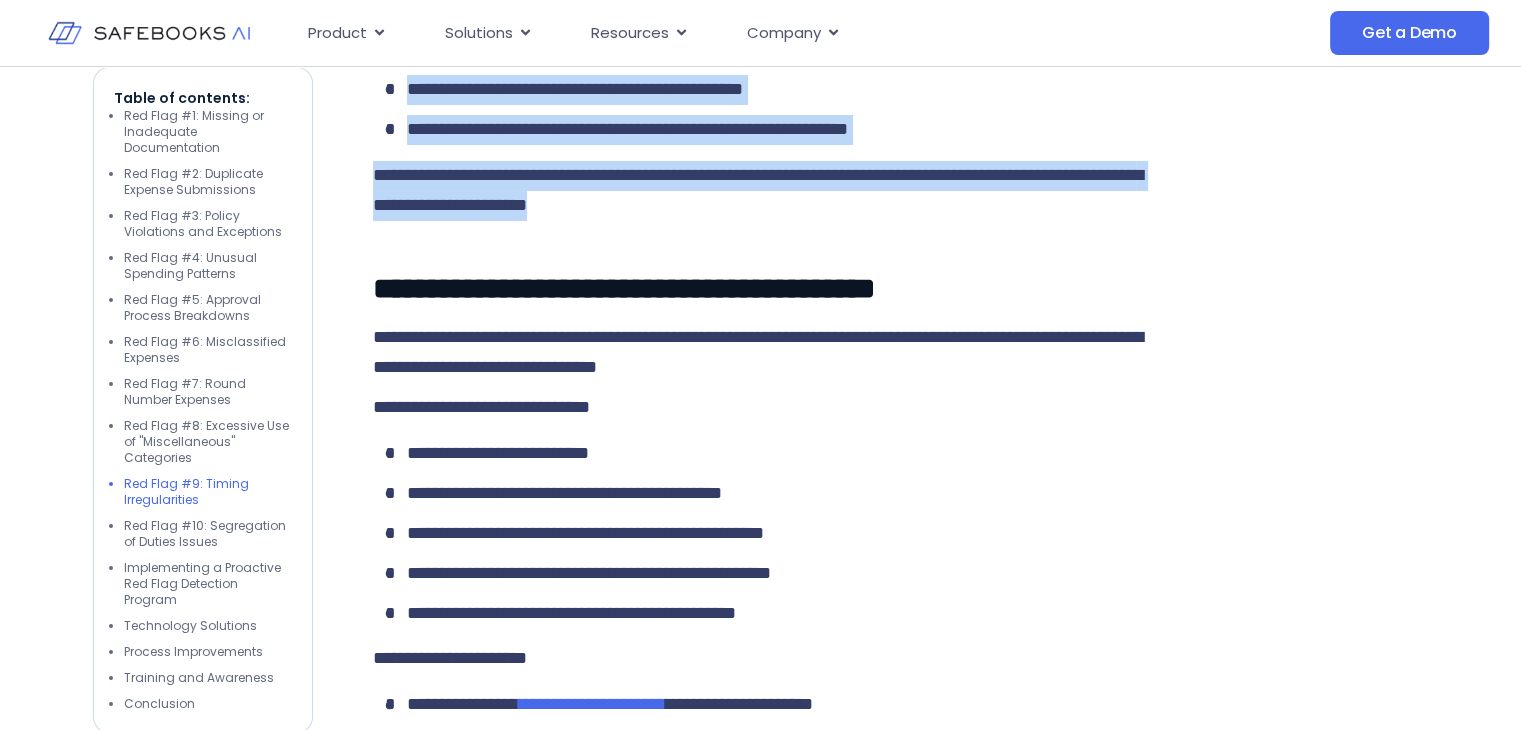 drag, startPoint x: 376, startPoint y: 283, endPoint x: 812, endPoint y: 517, distance: 494.82523 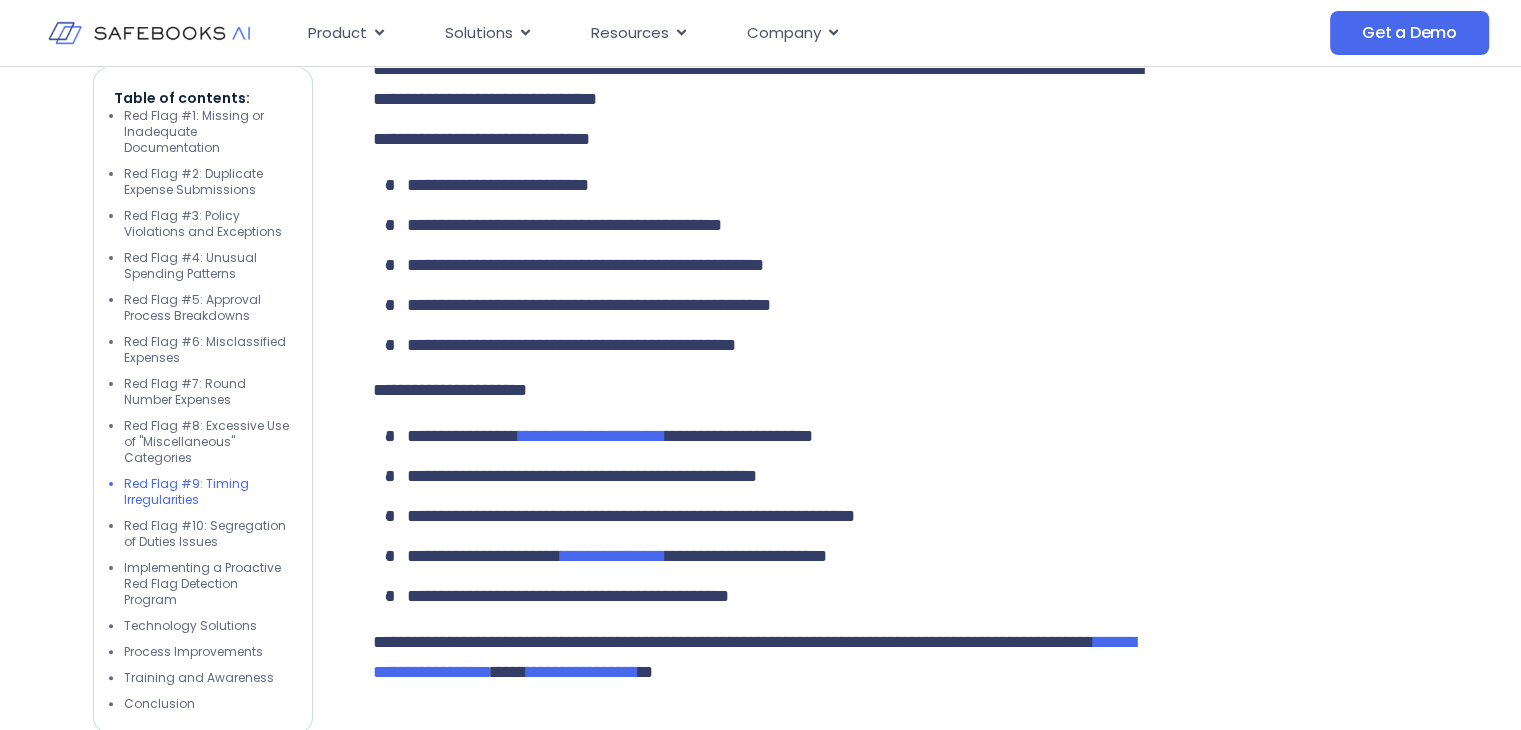 scroll, scrollTop: 7987, scrollLeft: 0, axis: vertical 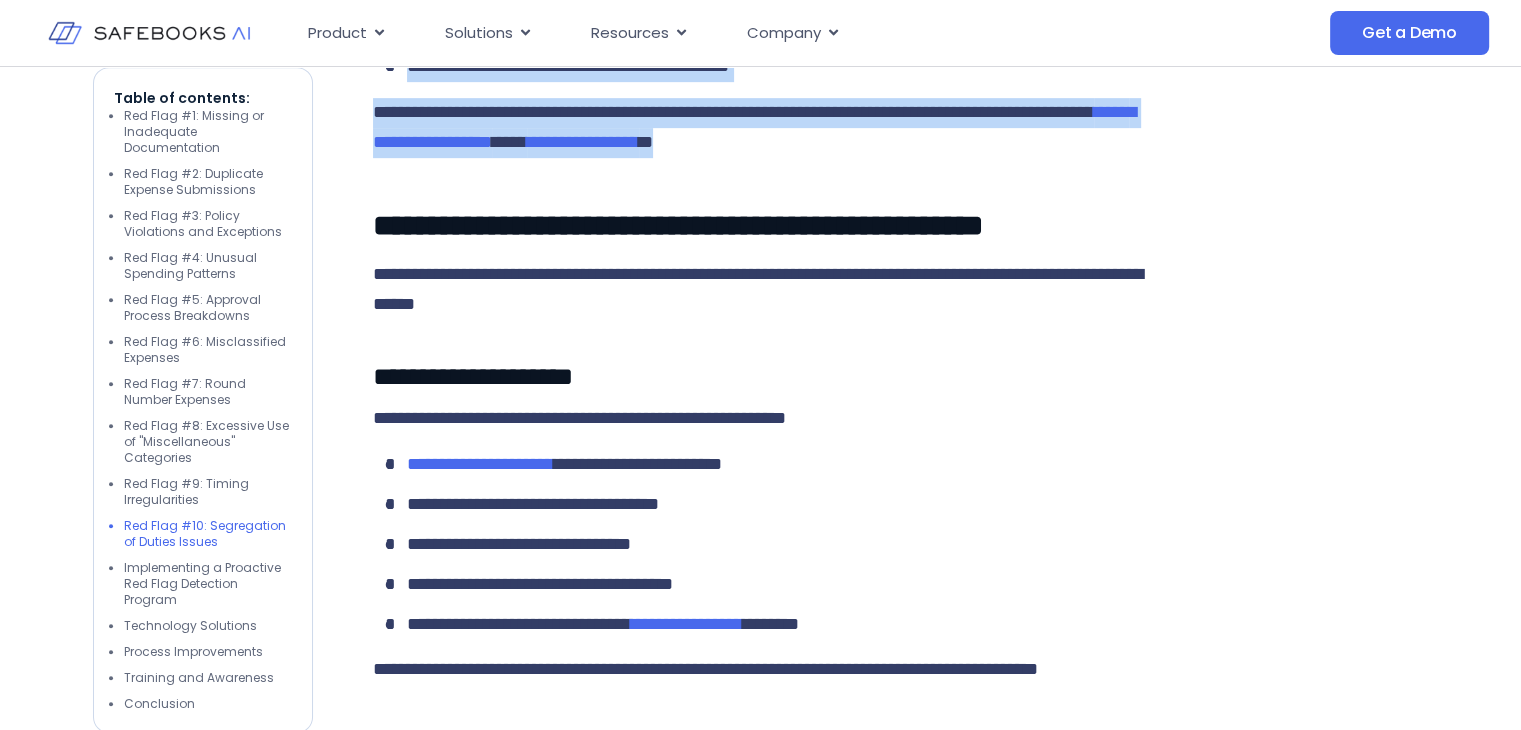 drag, startPoint x: 371, startPoint y: 147, endPoint x: 1009, endPoint y: 459, distance: 710.20276 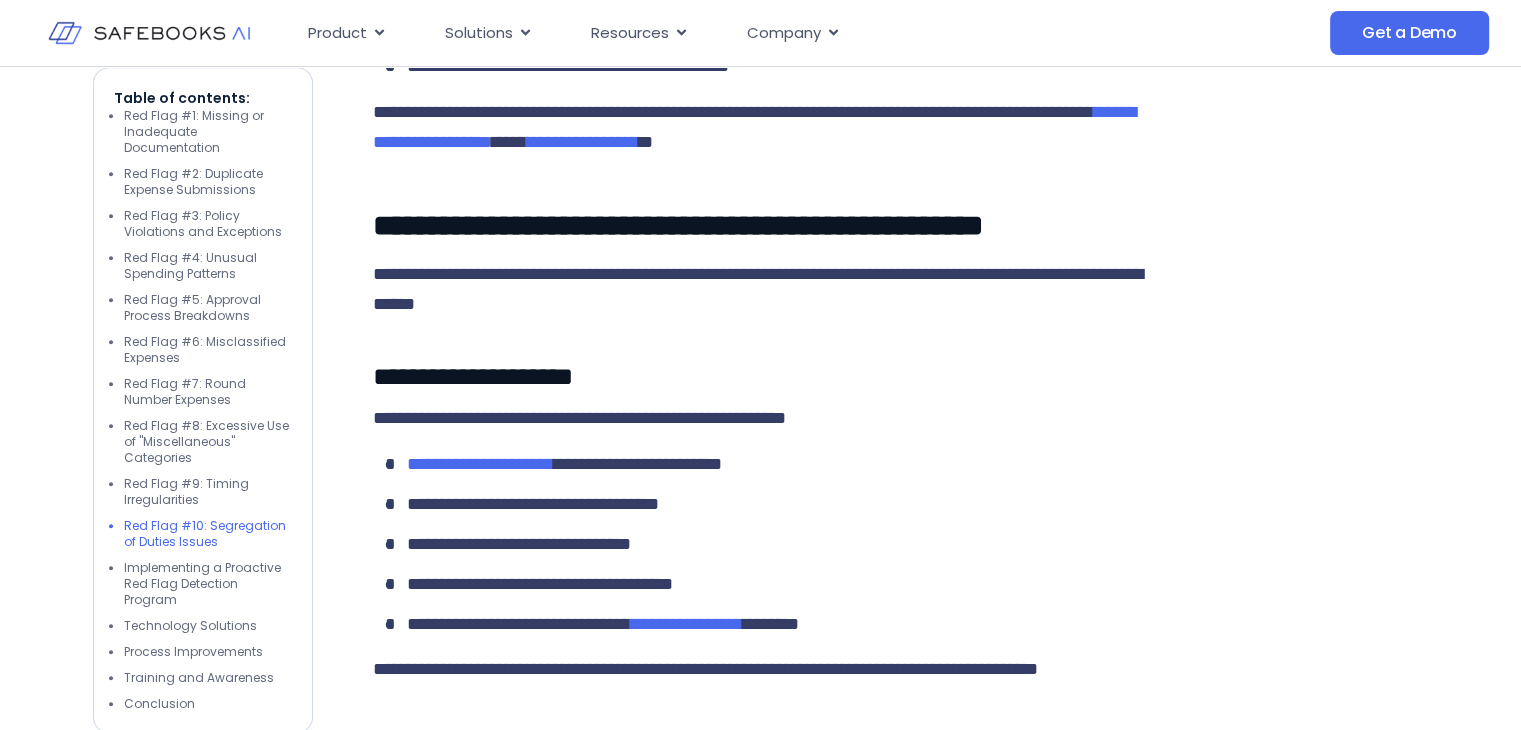 click at bounding box center (1319, -2572) 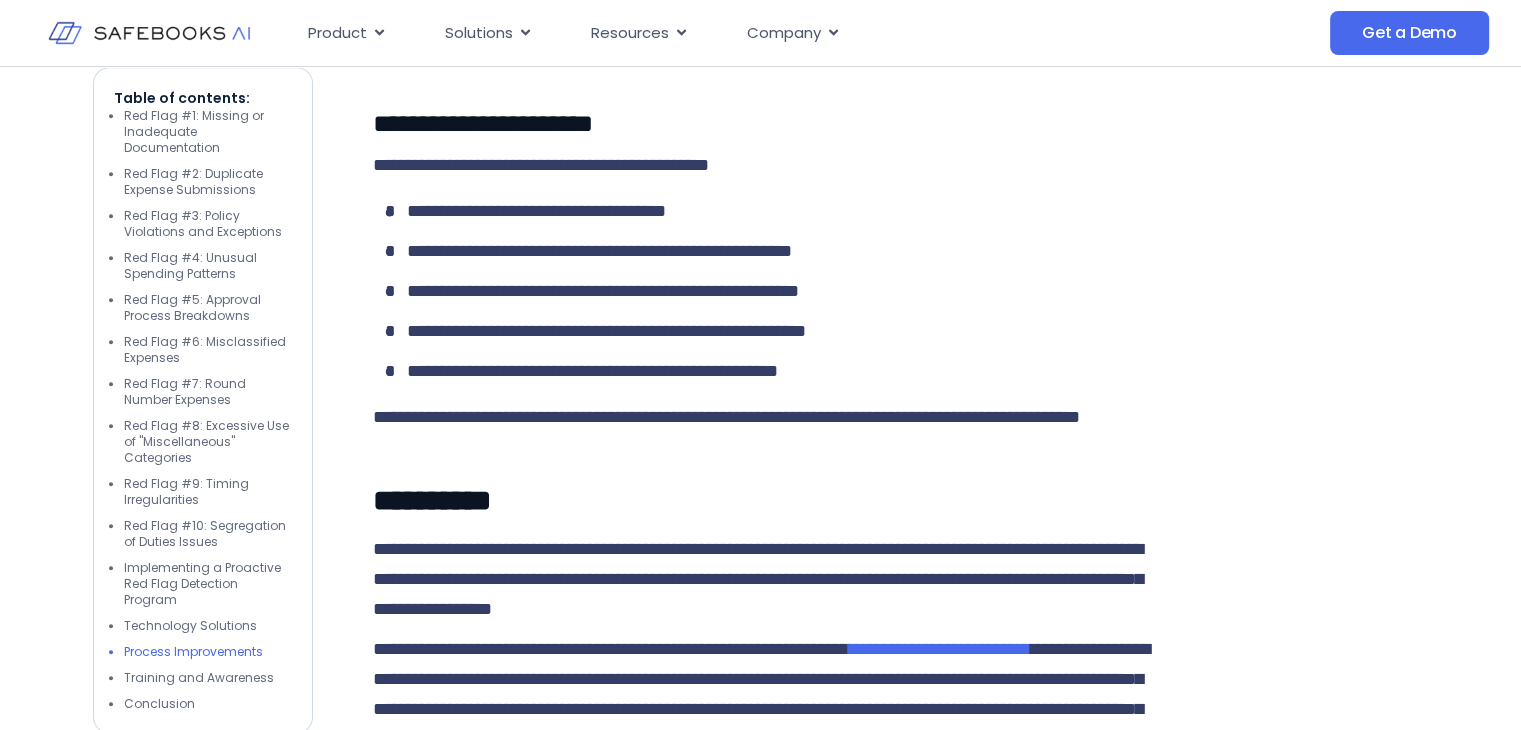 scroll, scrollTop: 9519, scrollLeft: 0, axis: vertical 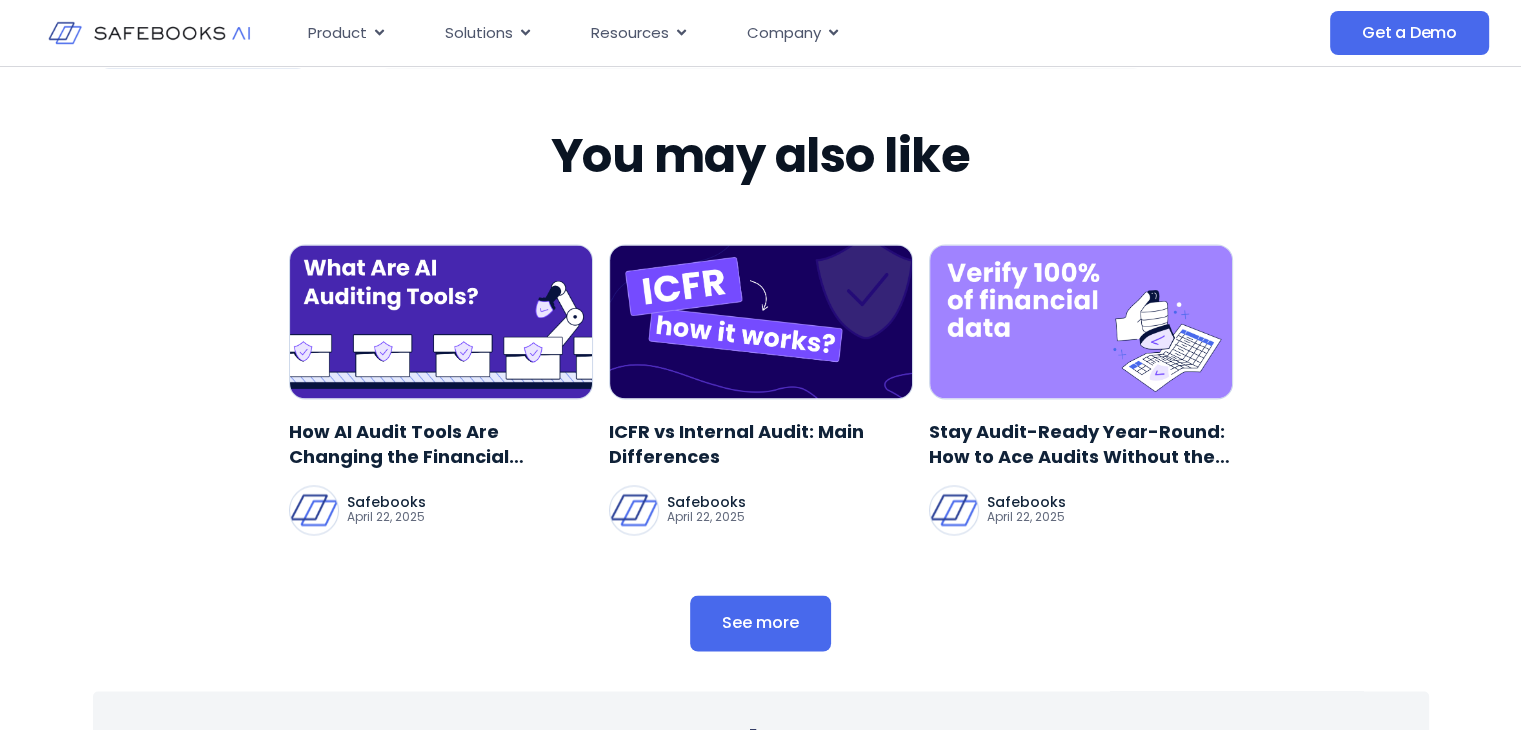 drag, startPoint x: 369, startPoint y: 297, endPoint x: 617, endPoint y: 259, distance: 250.8944 